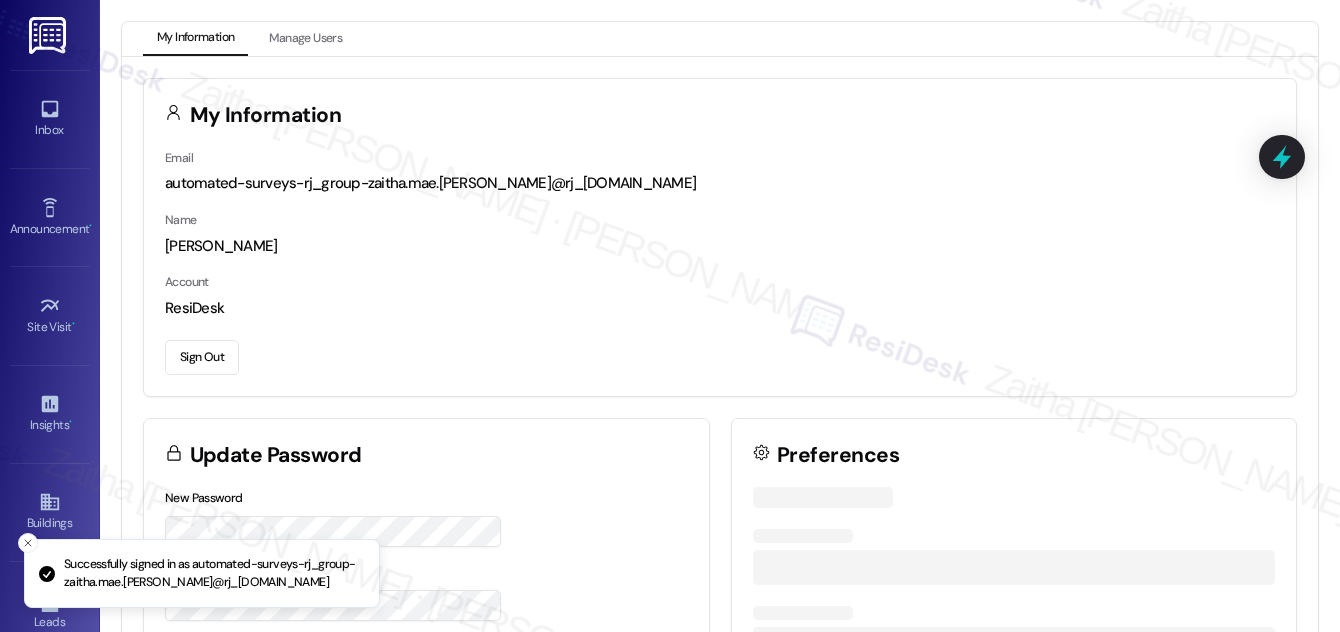scroll, scrollTop: 0, scrollLeft: 0, axis: both 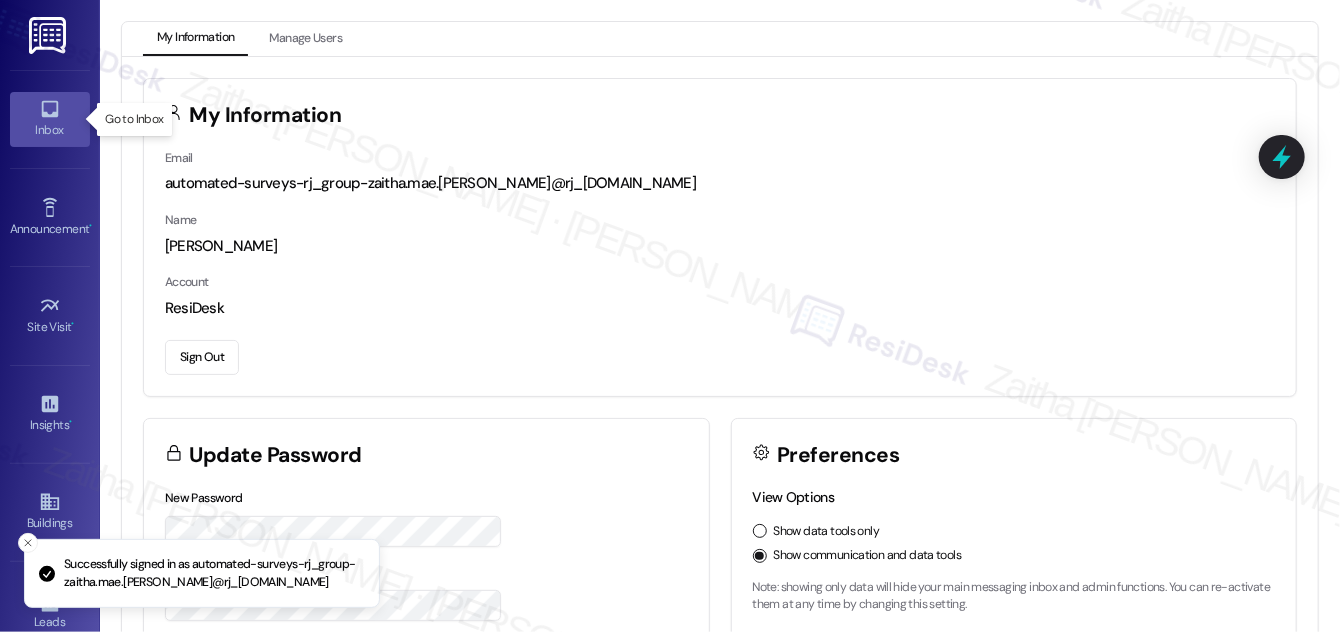 click on "Inbox" at bounding box center [50, 119] 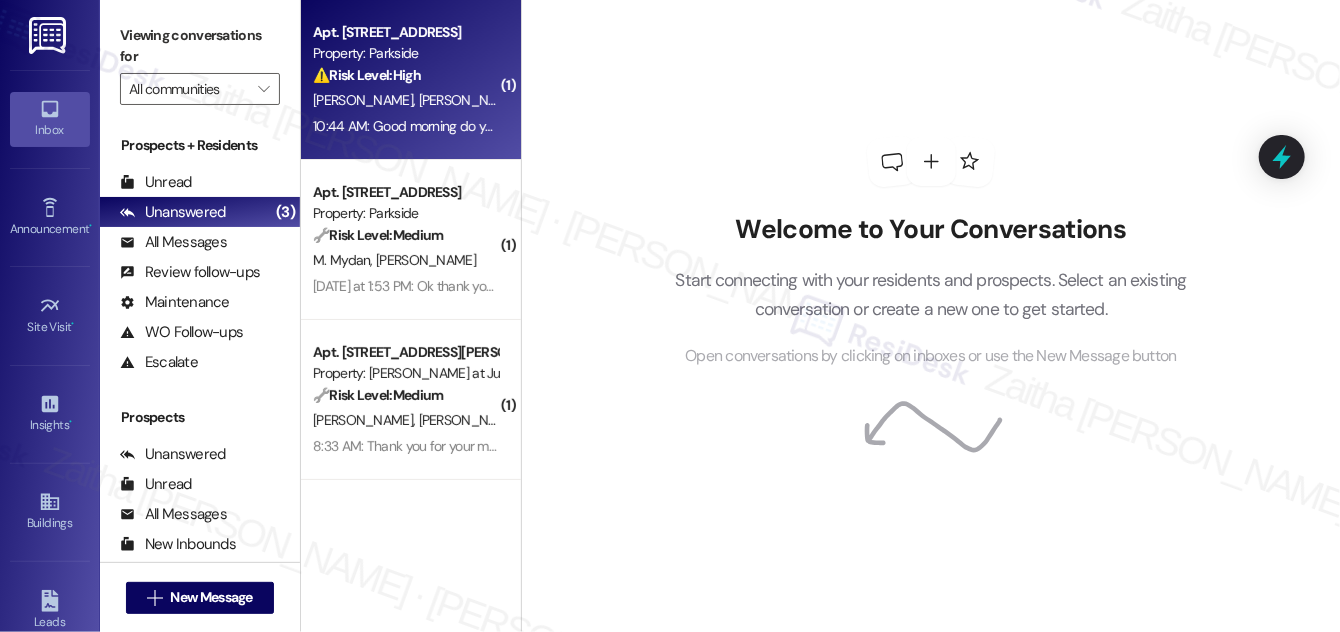 click on "⚠️  Risk Level:  High The resident is expressing significant frustration and concern about securing their housing. The repeated follow-ups and statement 'ensure we have a home' suggest a potential risk of displacement or lease termination issue, requiring prompt attention to mitigate potential negative outcomes." at bounding box center (405, 75) 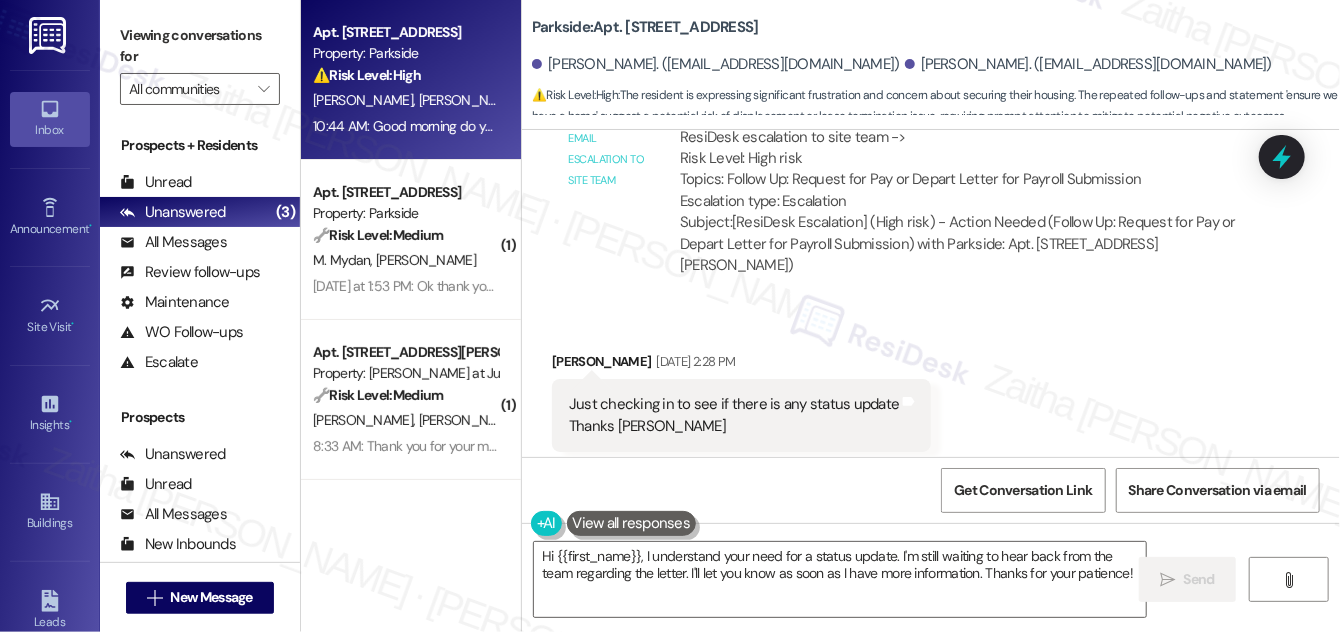 scroll, scrollTop: 10408, scrollLeft: 0, axis: vertical 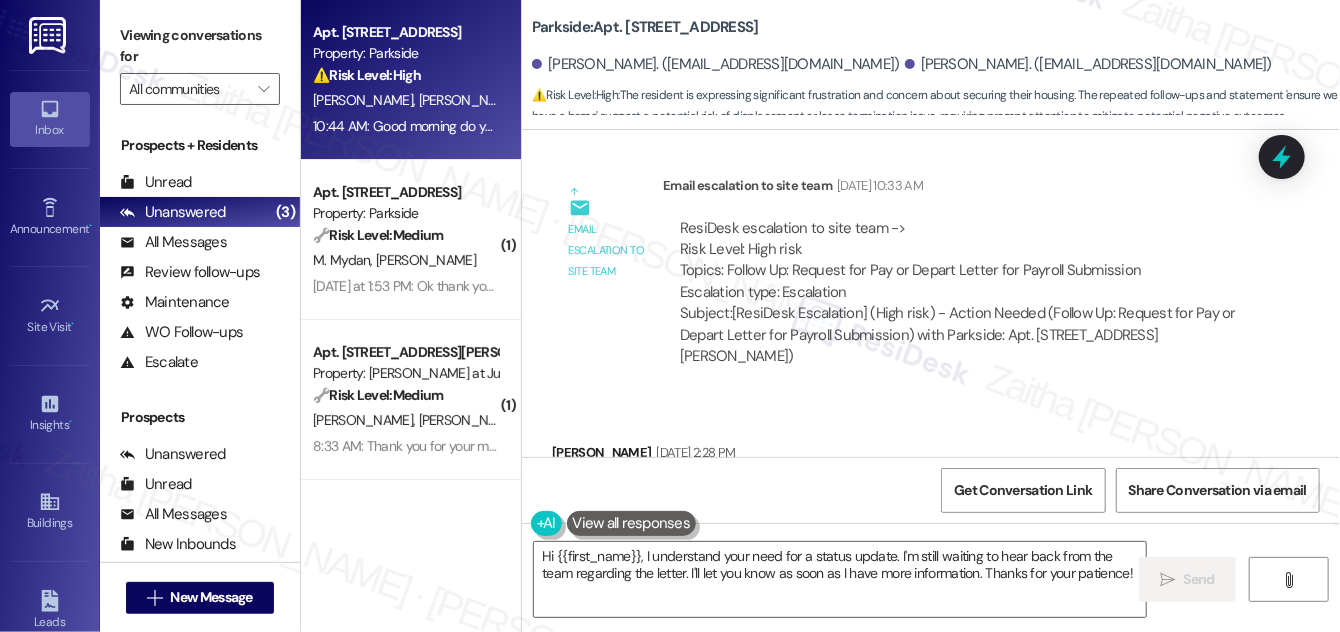 click on "[PERSON_NAME] [DATE] 2:28 PM" at bounding box center [741, 456] 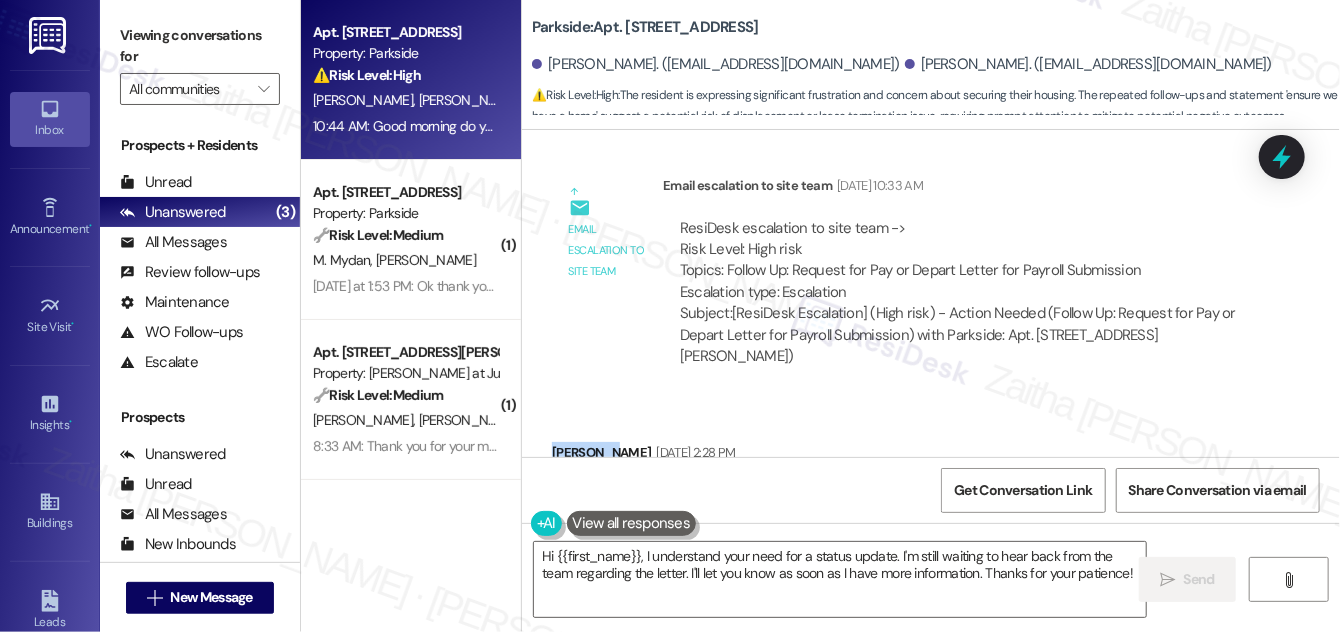 click on "[PERSON_NAME] [DATE] 2:28 PM" at bounding box center (741, 456) 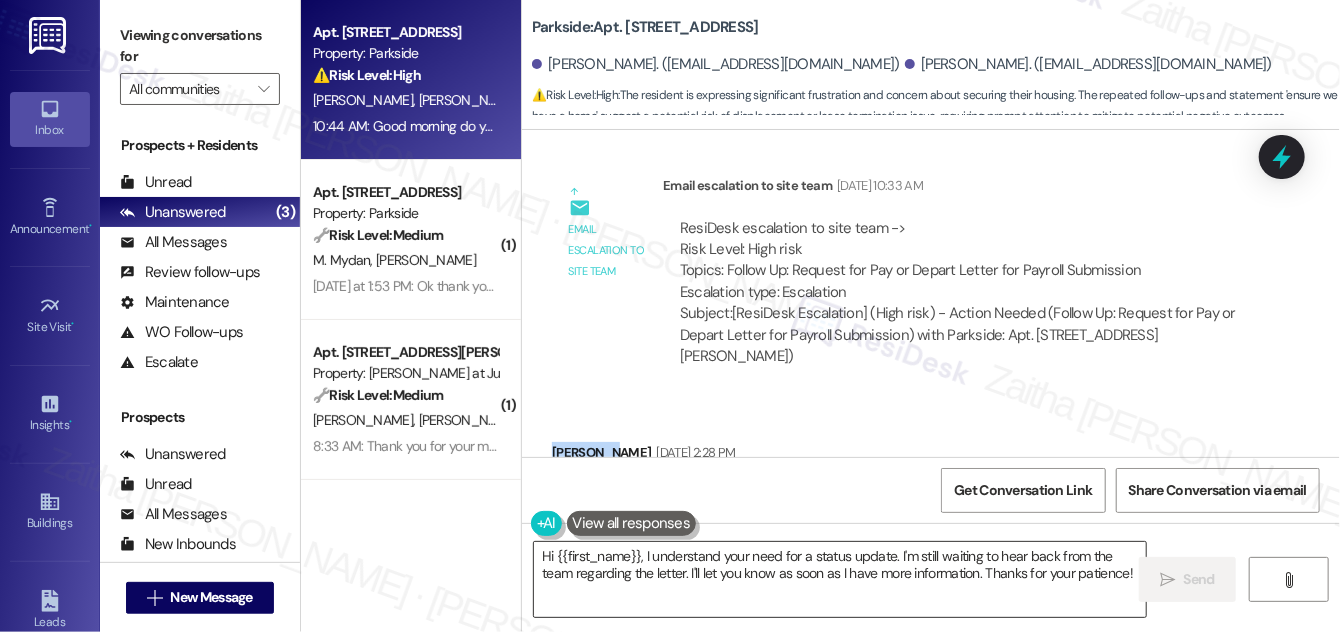 click on "Hi {{first_name}}, I understand your need for a status update. I'm still waiting to hear back from the team regarding the letter. I'll let you know as soon as I have more information. Thanks for your patience!" at bounding box center [840, 579] 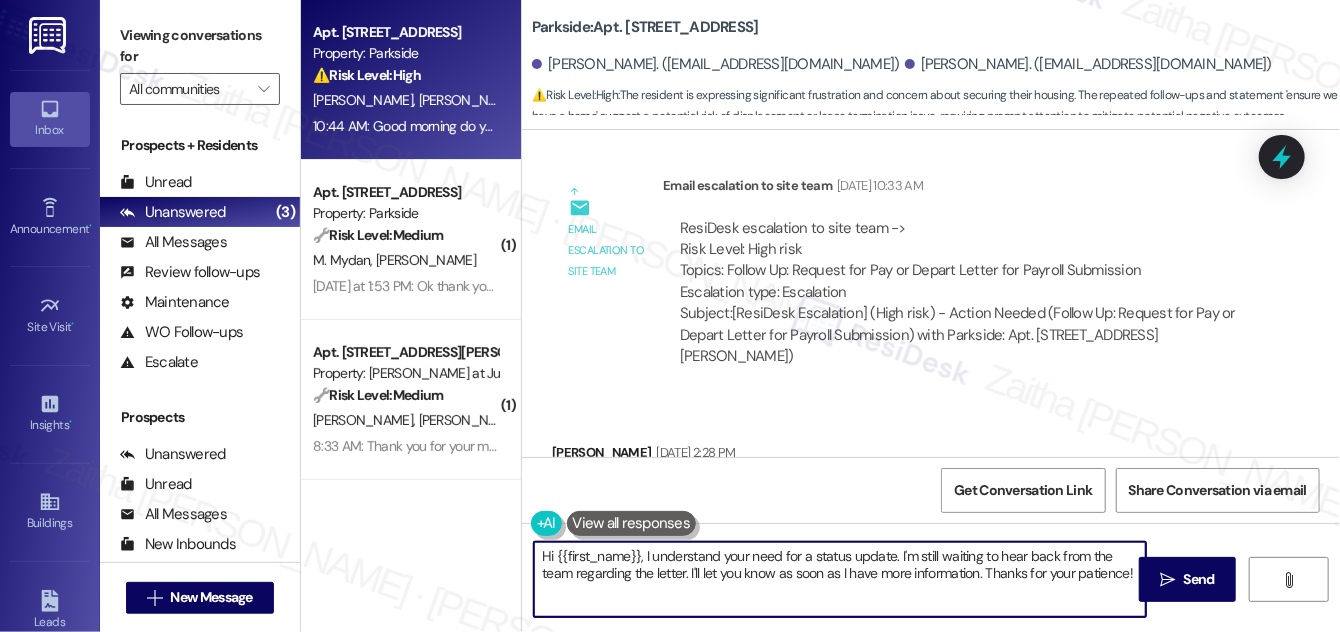 click on "Hi {{first_name}}, I understand your need for a status update. I'm still waiting to hear back from the team regarding the letter. I'll let you know as soon as I have more information. Thanks for your patience!" at bounding box center (840, 579) 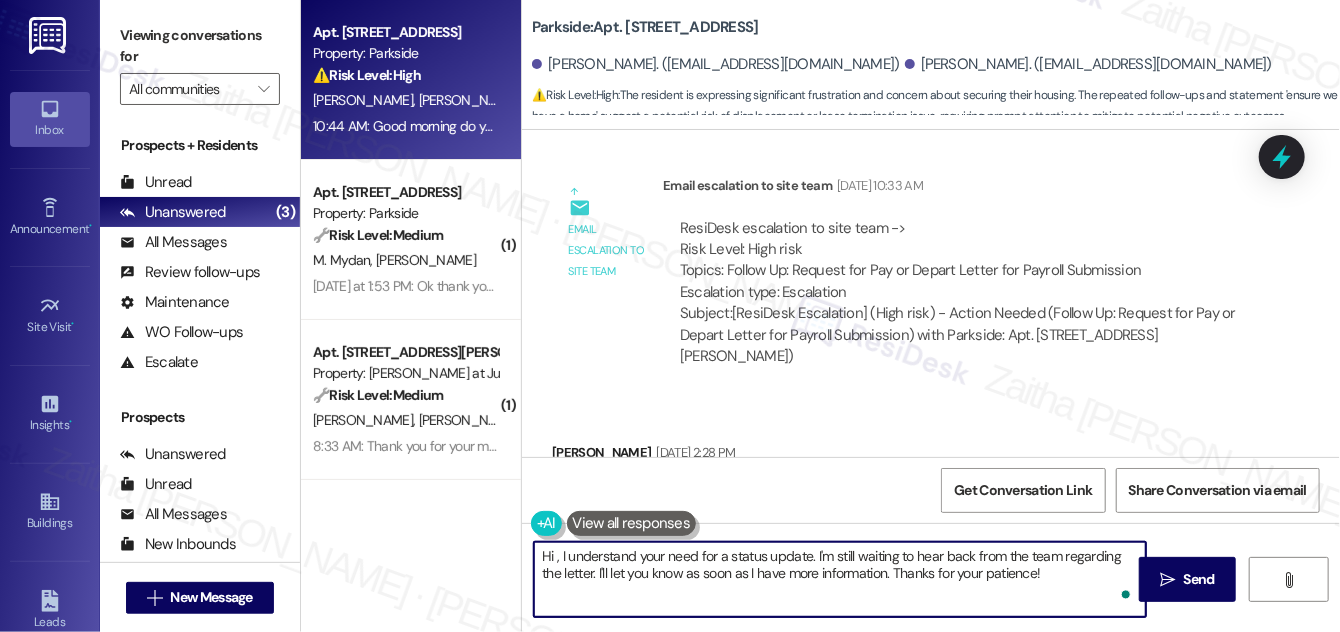 paste on "[PERSON_NAME]" 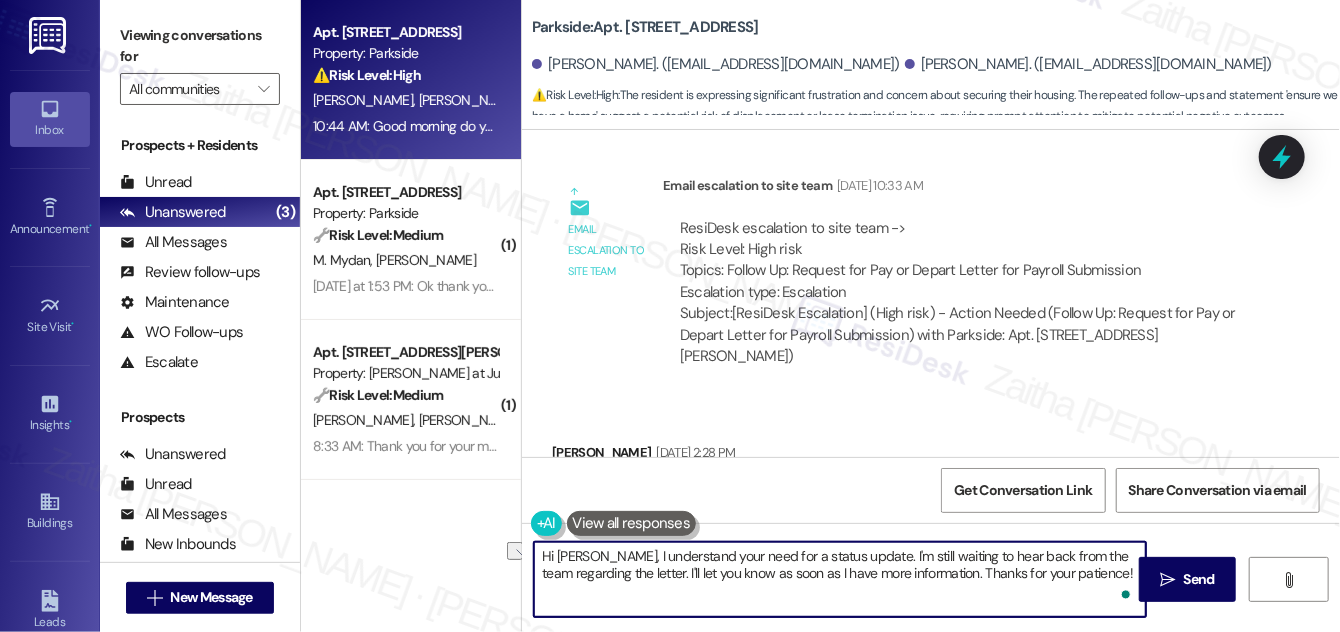 drag, startPoint x: 669, startPoint y: 573, endPoint x: 949, endPoint y: 583, distance: 280.17853 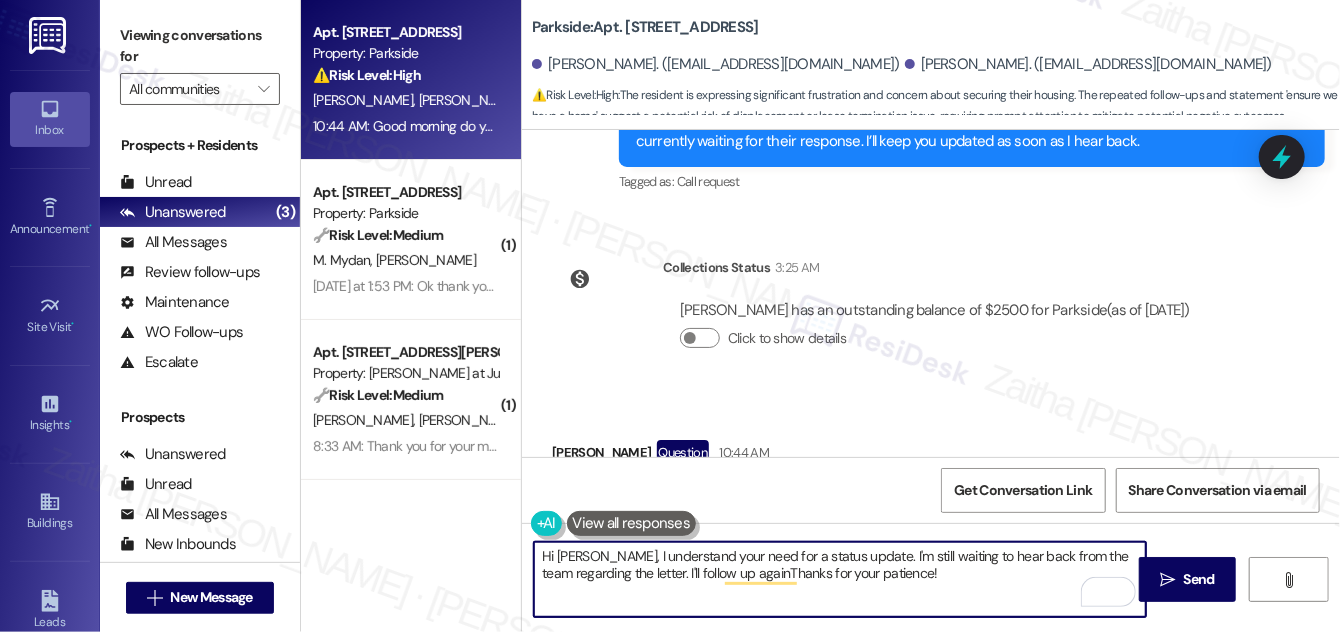 scroll, scrollTop: 11591, scrollLeft: 0, axis: vertical 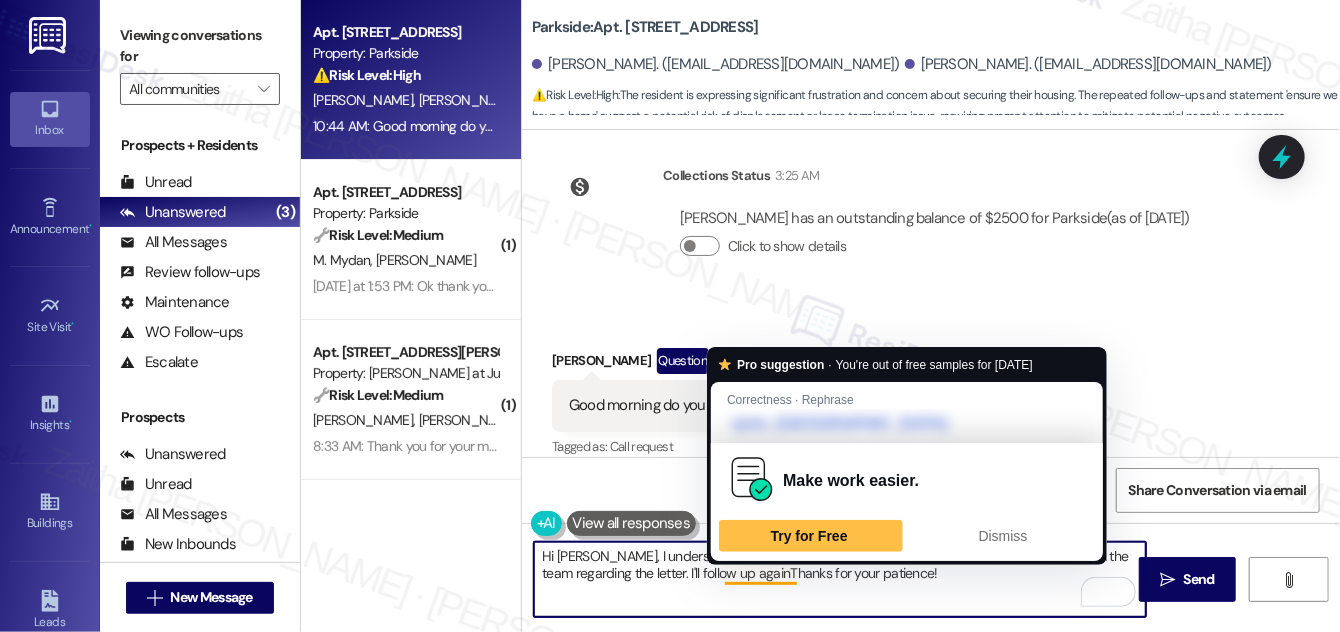 click on "Hi [PERSON_NAME], I understand your need for a status update. I'm still waiting to hear back from the team regarding the letter. I'll follow up againThanks for your patience!" at bounding box center [840, 579] 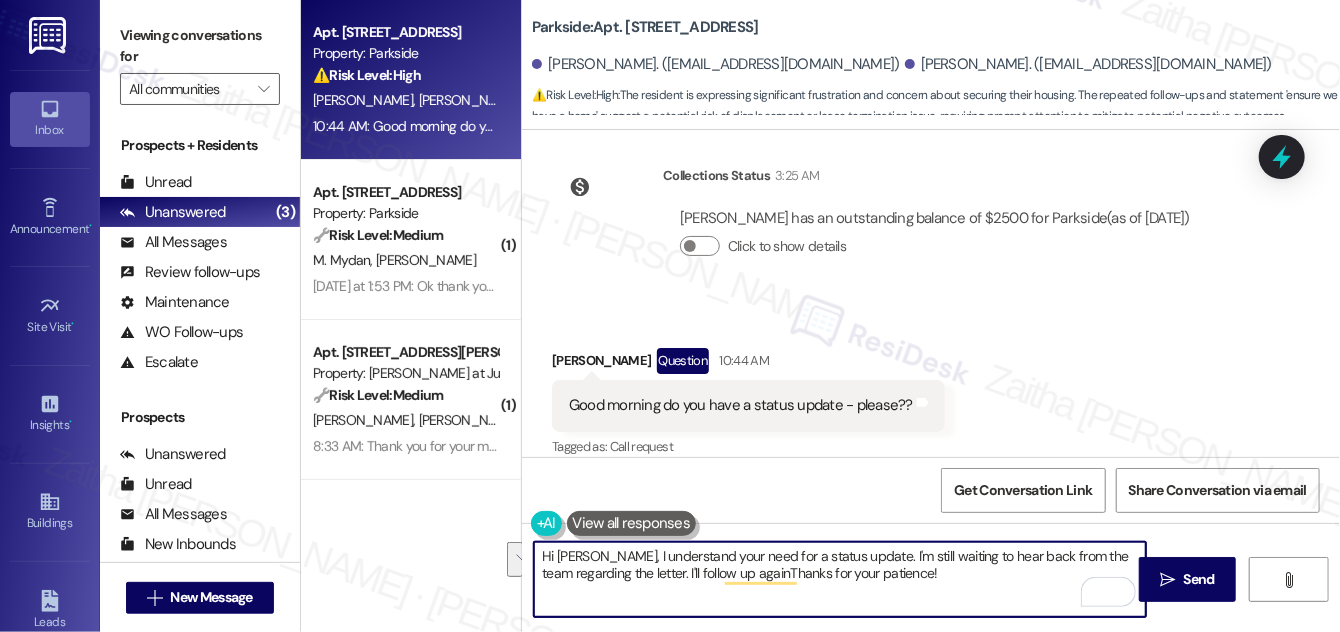 drag, startPoint x: 534, startPoint y: 554, endPoint x: 964, endPoint y: 574, distance: 430.46487 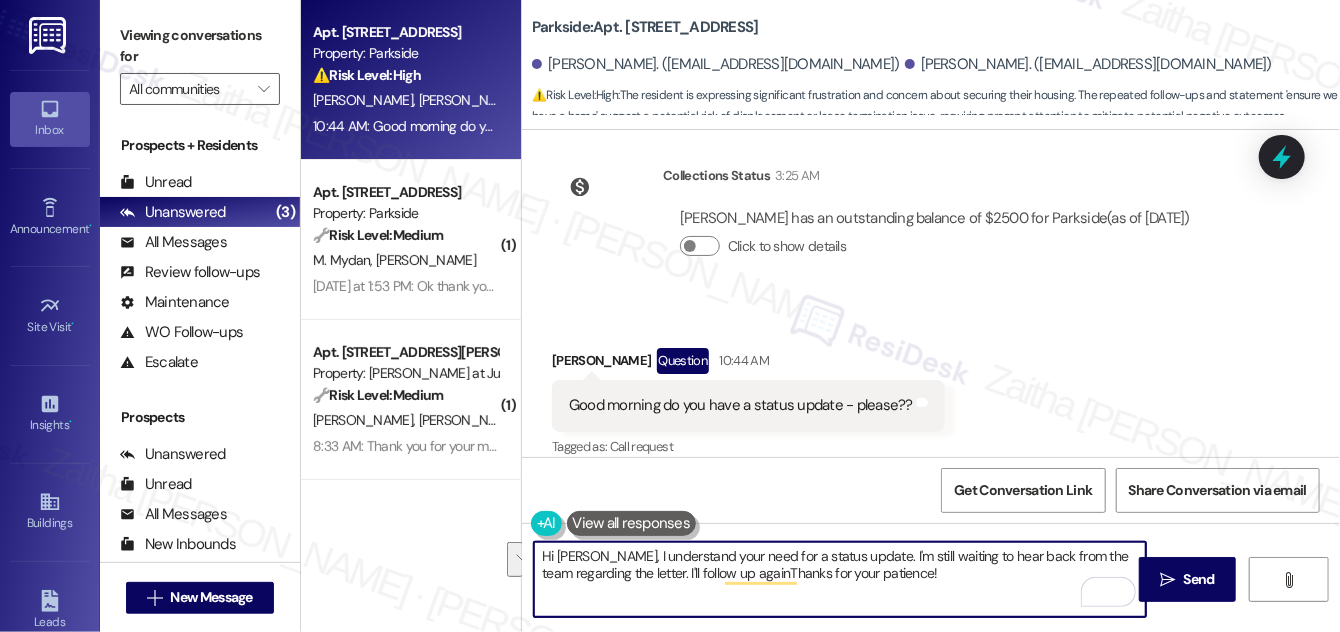 click on "Hi [PERSON_NAME], I understand your need for a status update. I'm still waiting to hear back from the team regarding the letter. I'll follow up againThanks for your patience!" at bounding box center [840, 579] 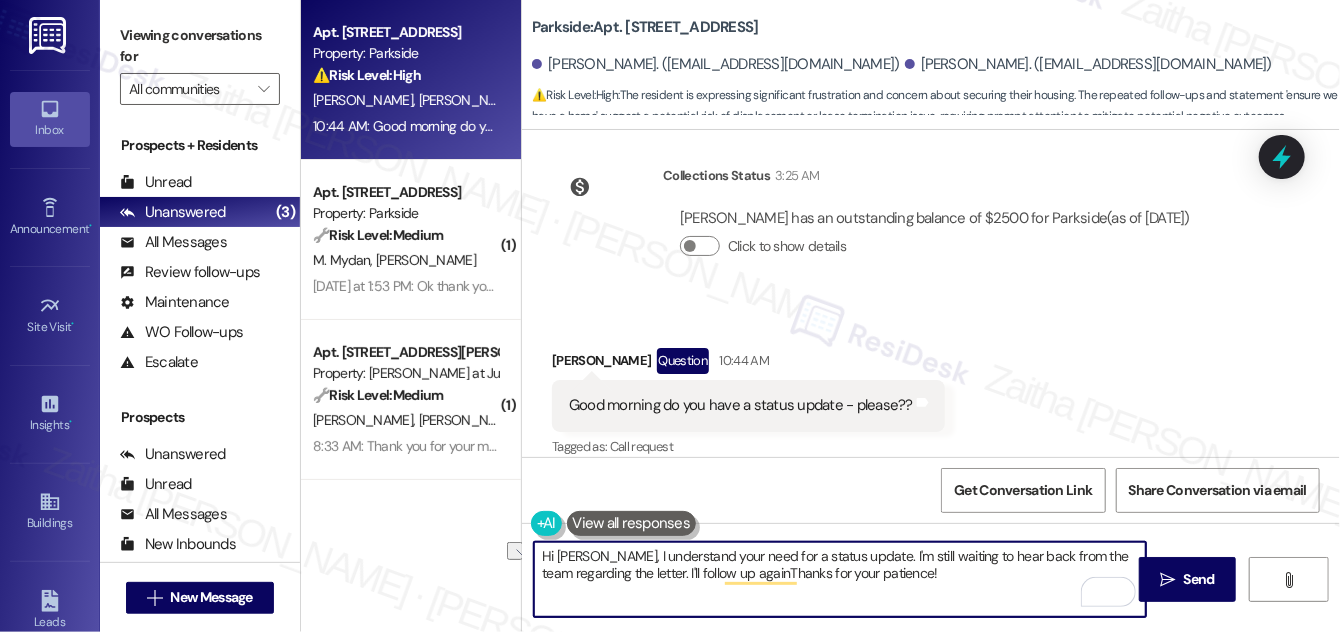 drag, startPoint x: 650, startPoint y: 573, endPoint x: 970, endPoint y: 572, distance: 320.00156 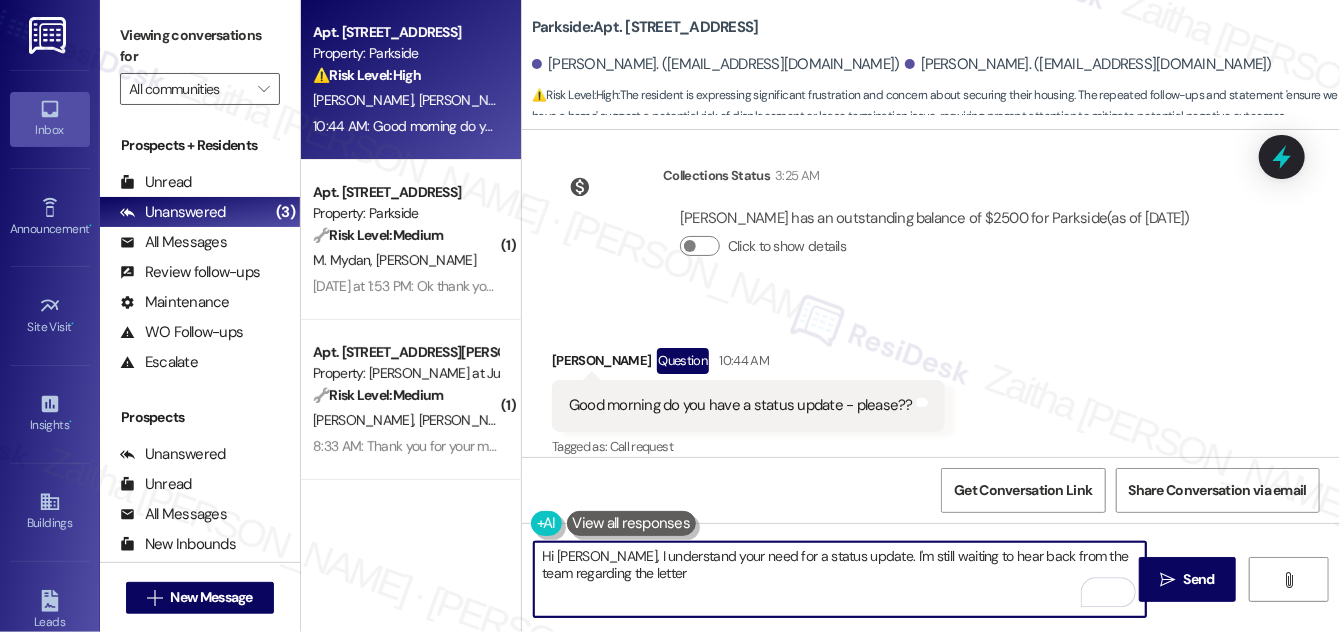 paste on ", but I’ll follow up with them again. Thanks so much for your patience!" 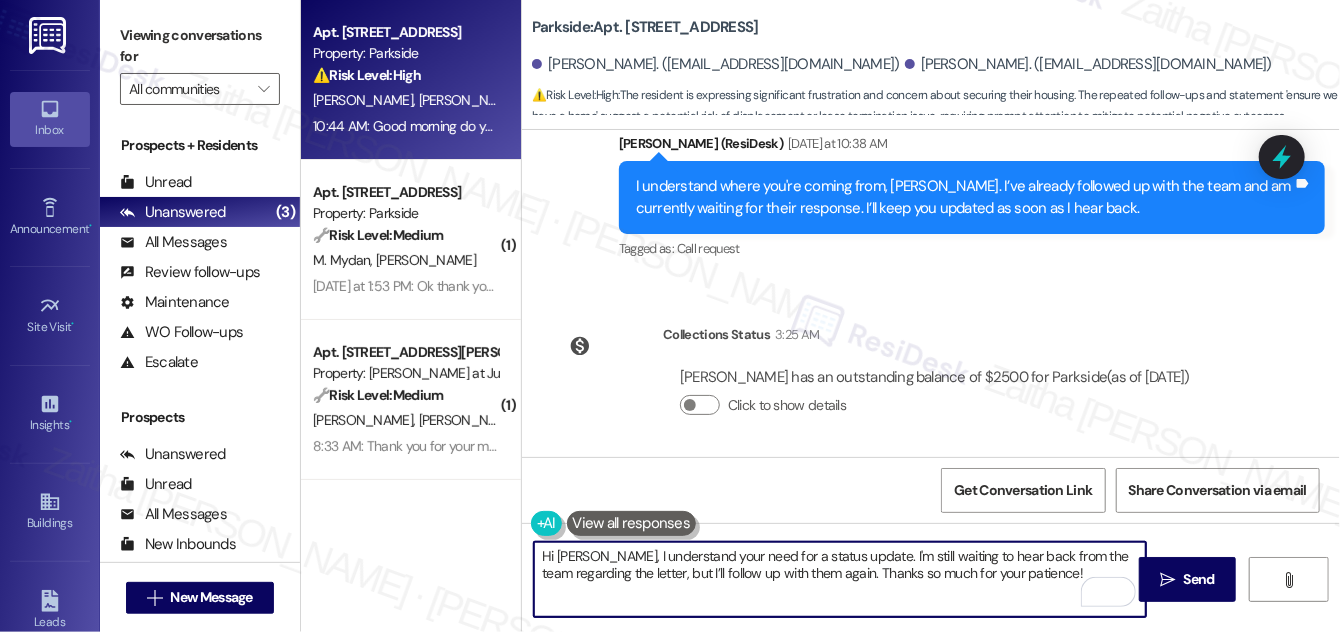 scroll, scrollTop: 11500, scrollLeft: 0, axis: vertical 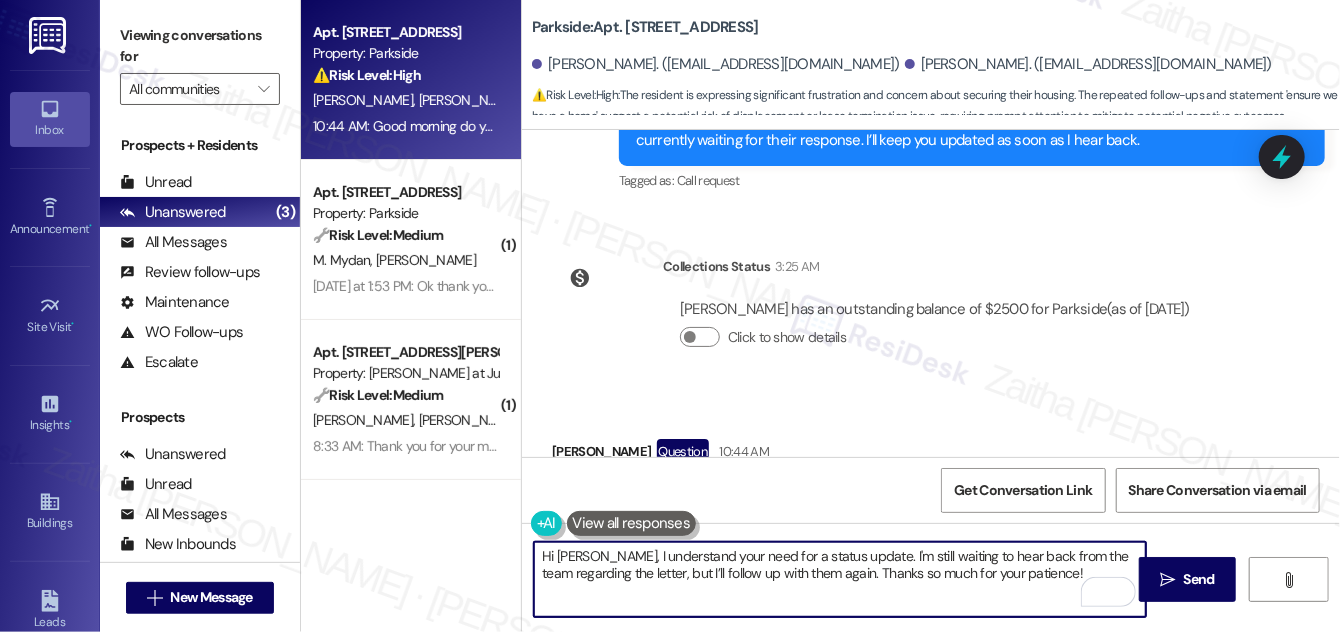 click on "Hi [PERSON_NAME], I understand your need for a status update. I'm still waiting to hear back from the team regarding the letter, but I’ll follow up with them again. Thanks so much for your patience!" at bounding box center [840, 579] 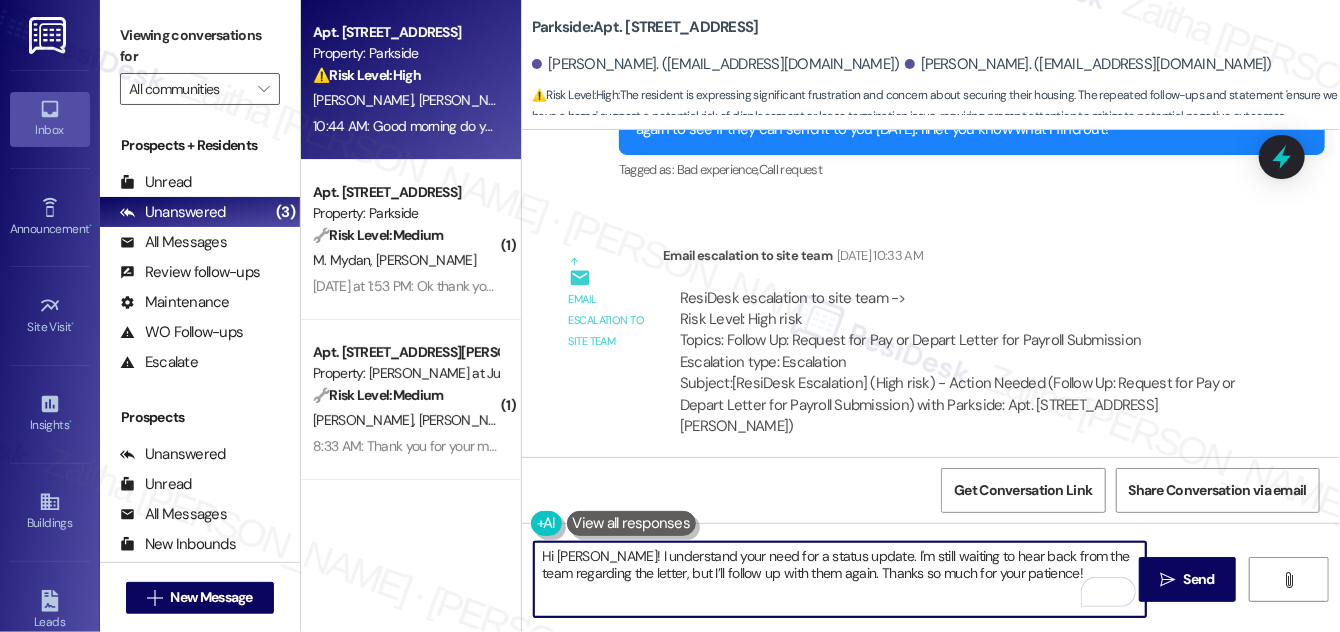 scroll, scrollTop: 10318, scrollLeft: 0, axis: vertical 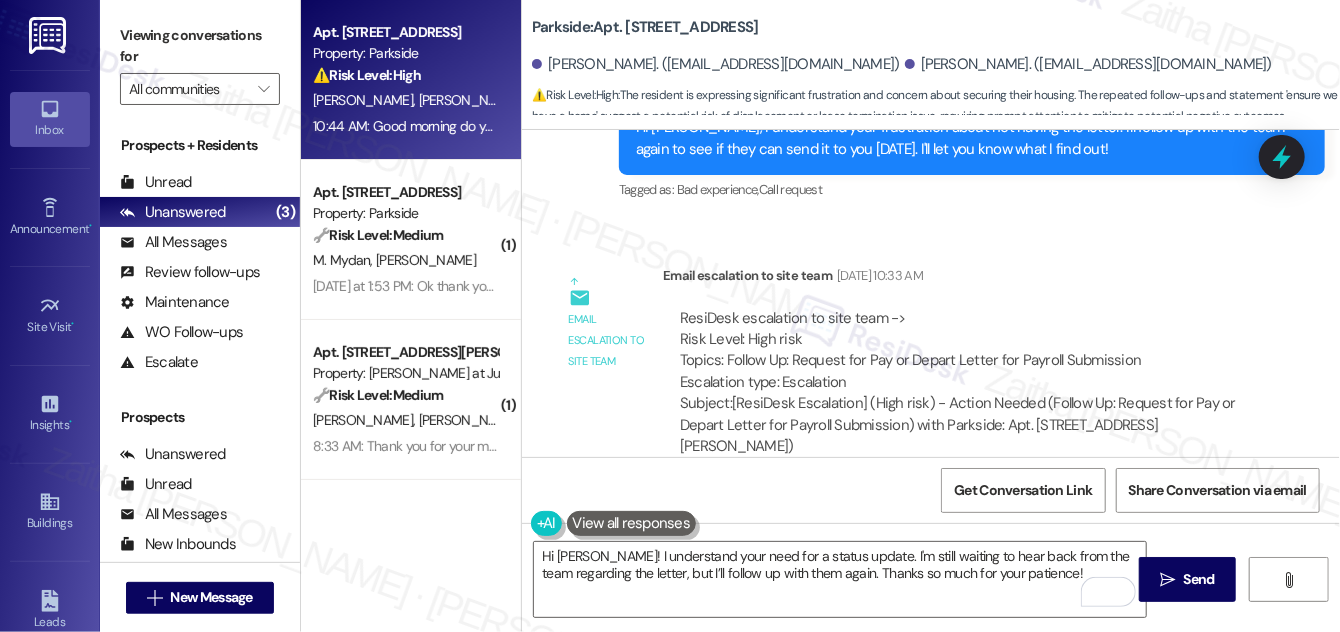 drag, startPoint x: 603, startPoint y: 23, endPoint x: 815, endPoint y: 22, distance: 212.00237 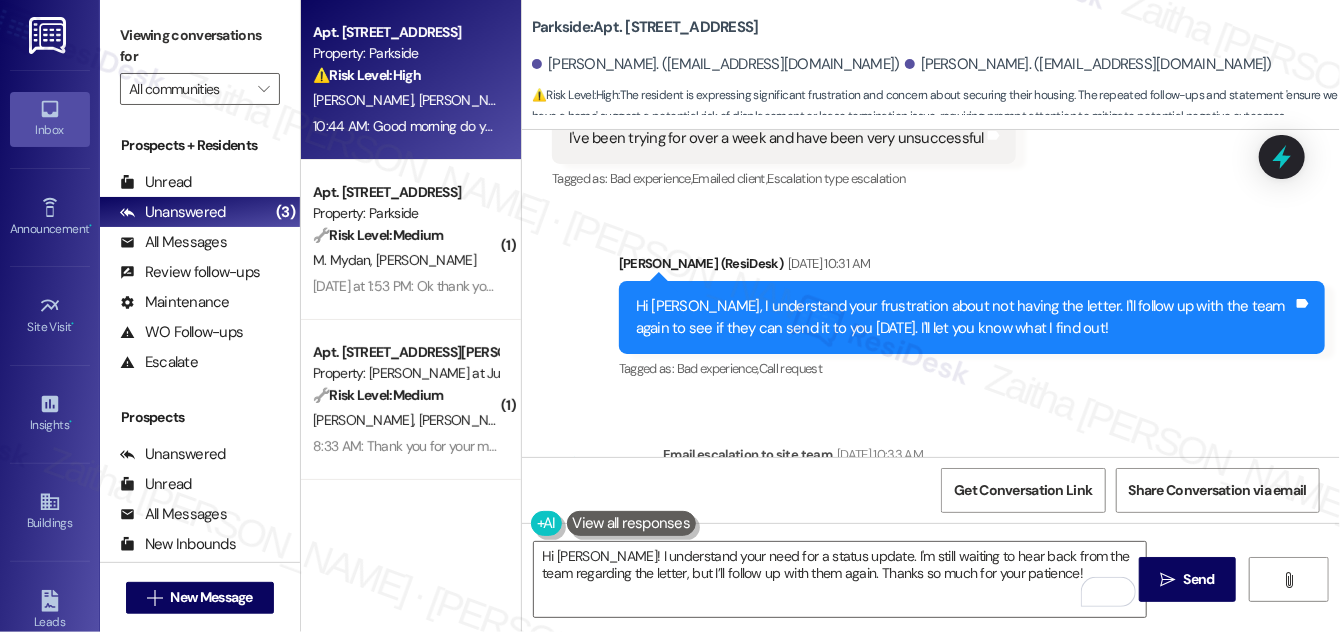 scroll, scrollTop: 10136, scrollLeft: 0, axis: vertical 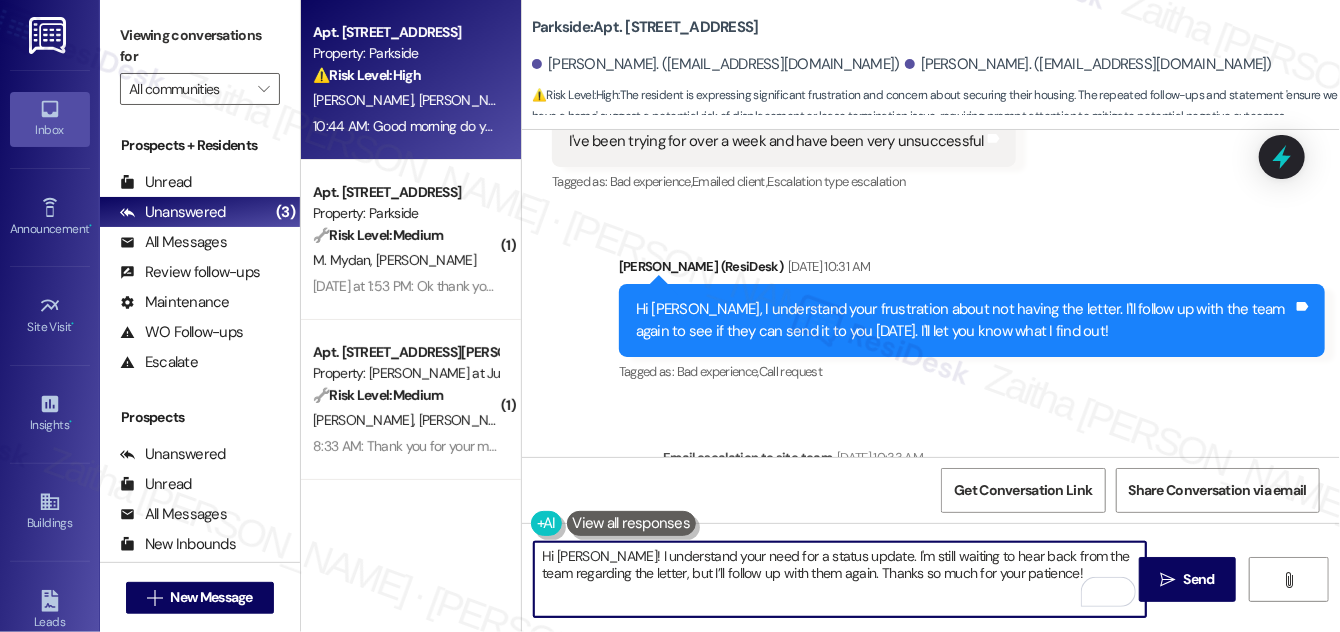 click on "Hi [PERSON_NAME]! I understand your need for a status update. I'm still waiting to hear back from the team regarding the letter, but I’ll follow up with them again. Thanks so much for your patience!" at bounding box center (840, 579) 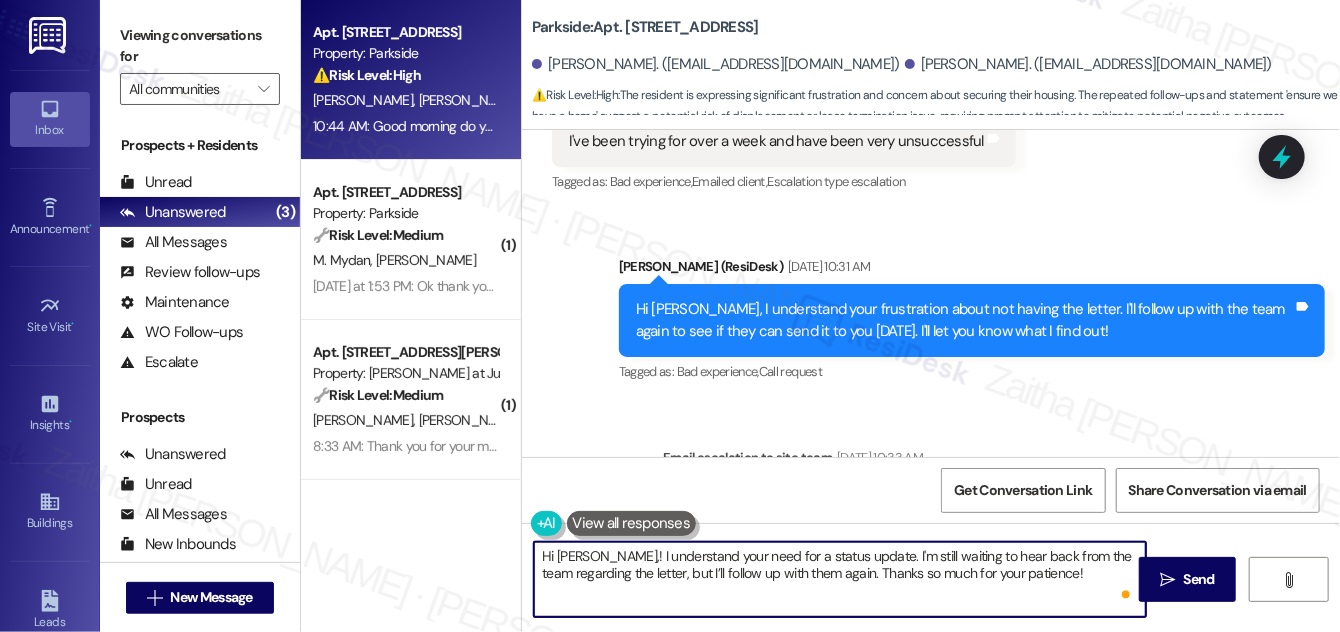 type on "Hi [PERSON_NAME]! I understand your need for a status update. I'm still waiting to hear back from the team regarding the letter, but I’ll follow up with them again. Thanks so much for your patience!" 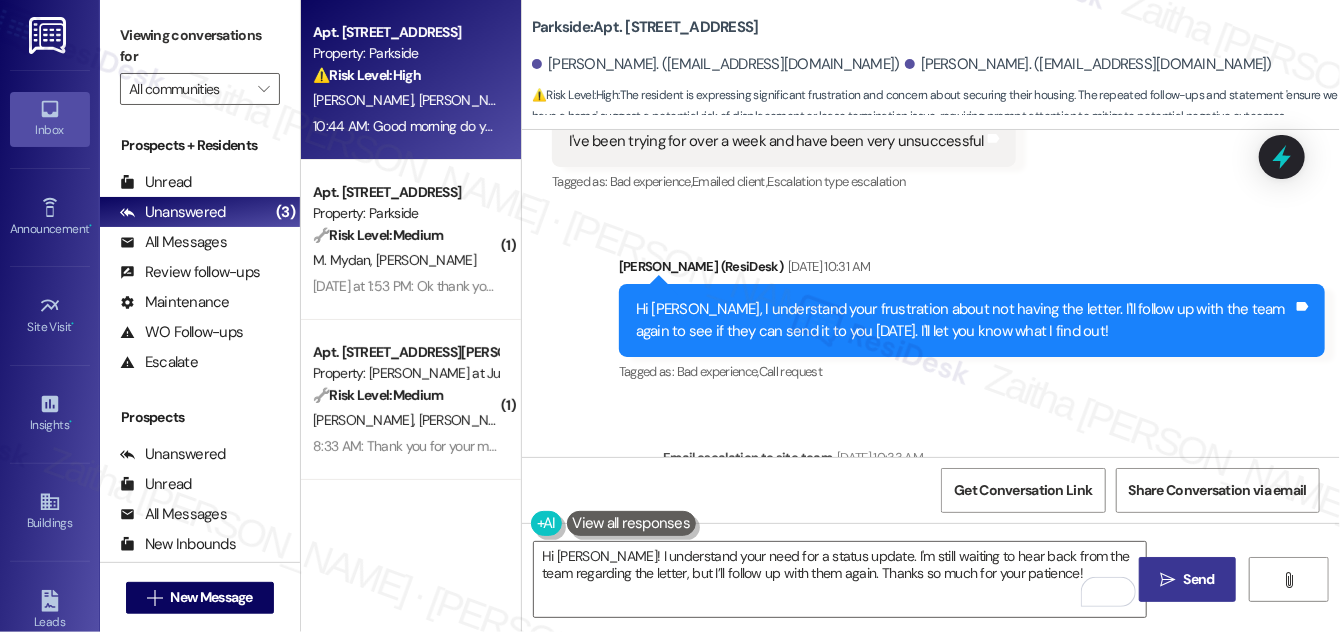 click on "Send" at bounding box center (1199, 579) 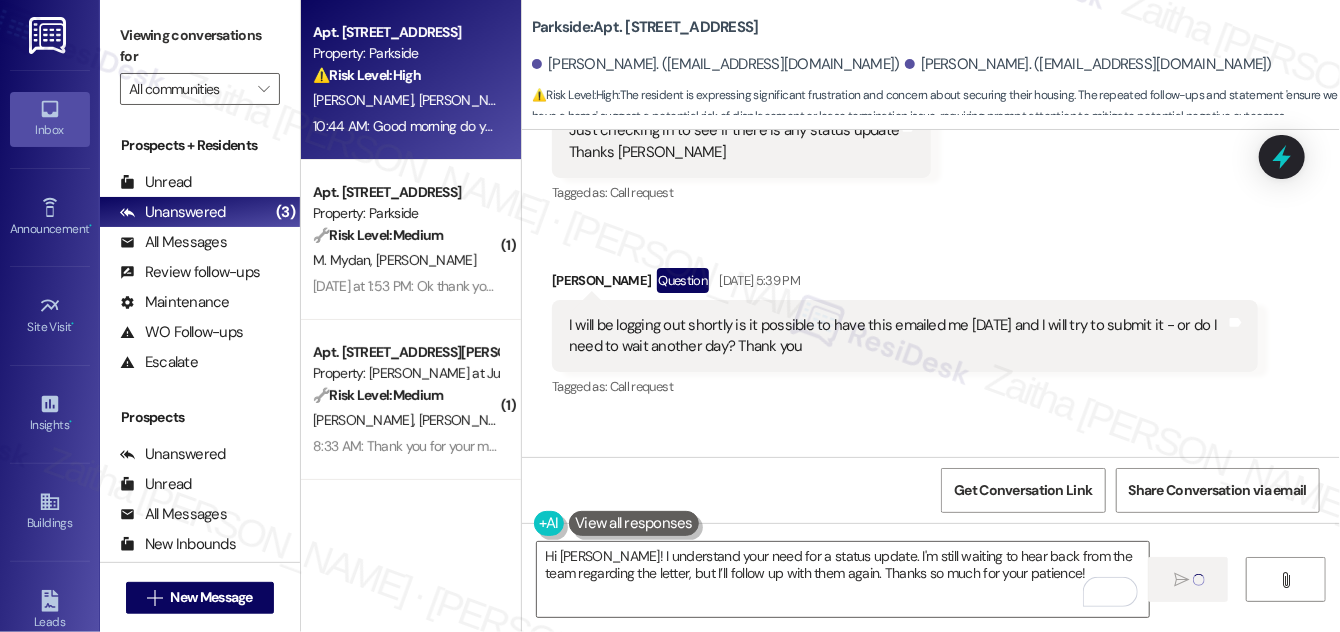 type 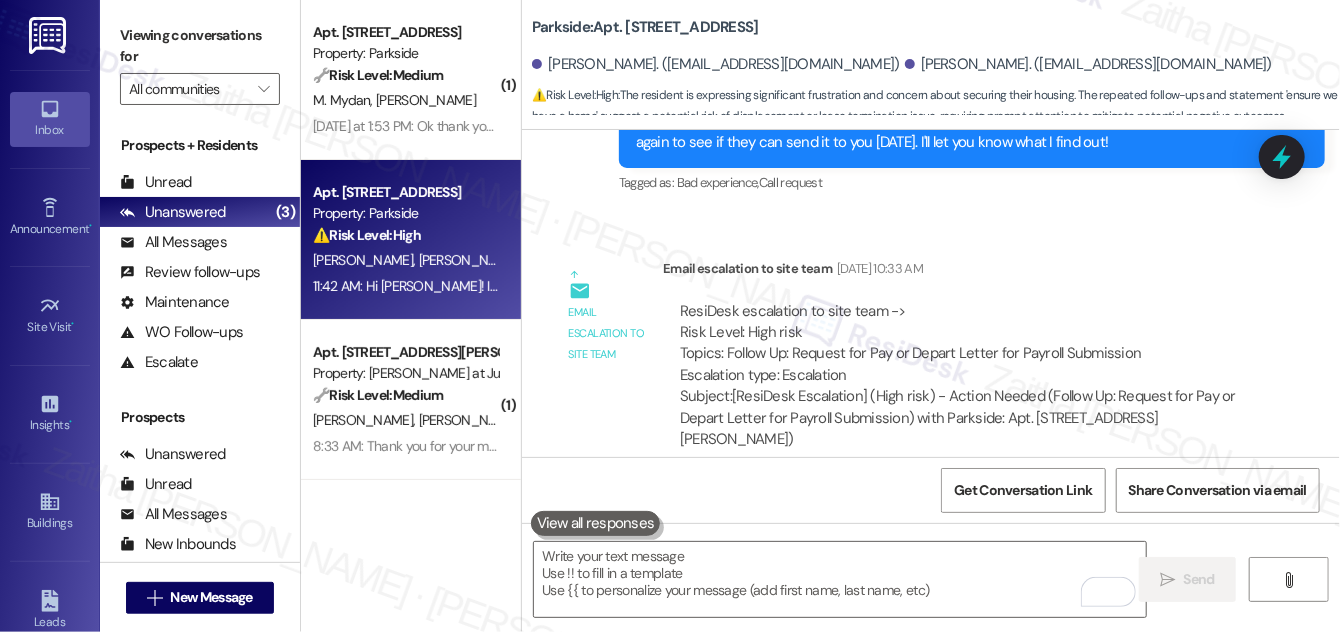 scroll, scrollTop: 10317, scrollLeft: 0, axis: vertical 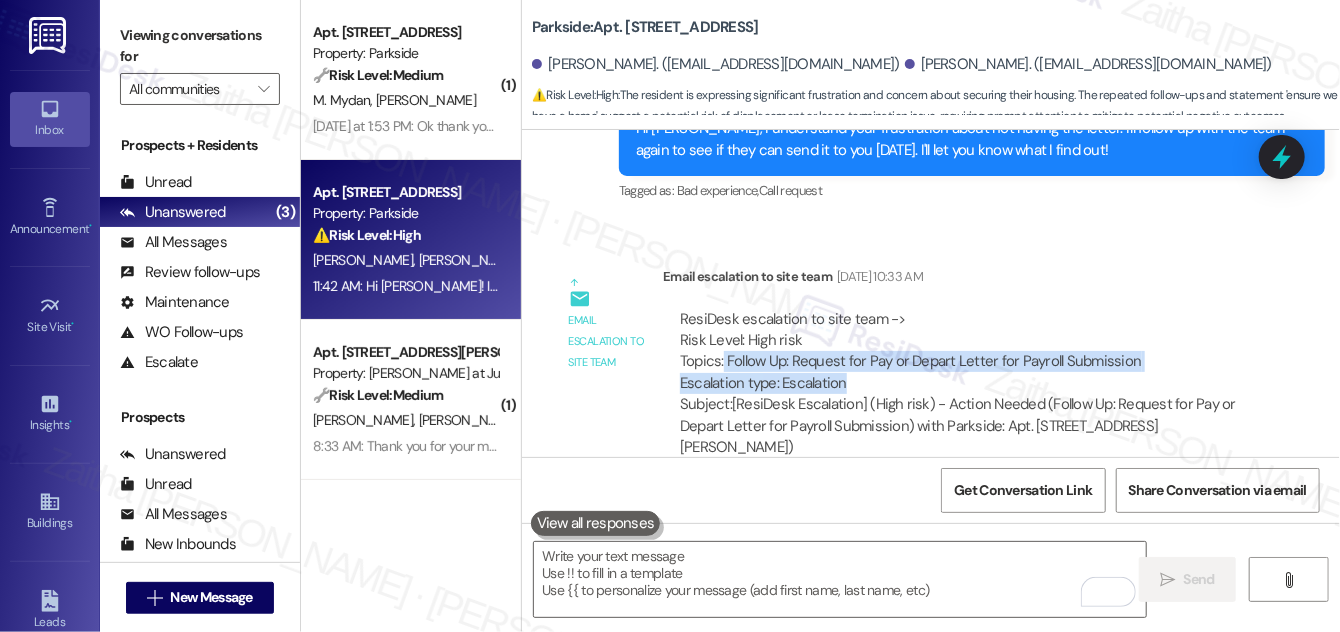 drag, startPoint x: 721, startPoint y: 335, endPoint x: 1203, endPoint y: 353, distance: 482.33597 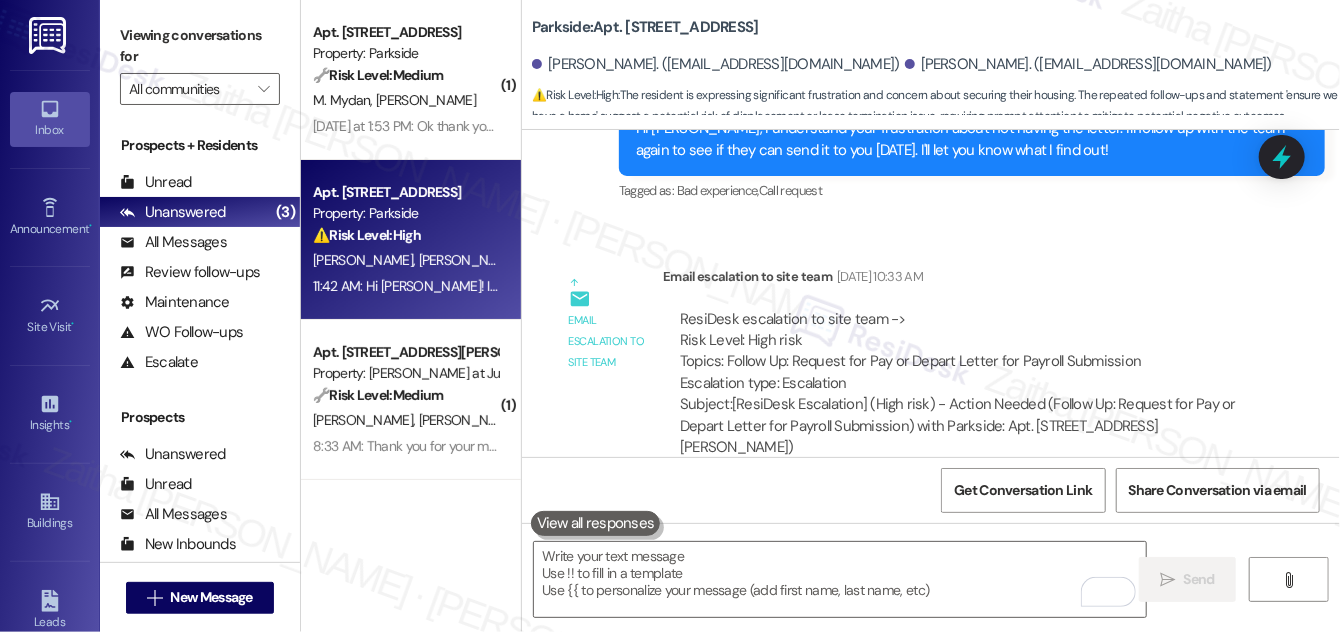 click on "Email escalation to site team [DATE] 10:33 AM" at bounding box center [960, 280] 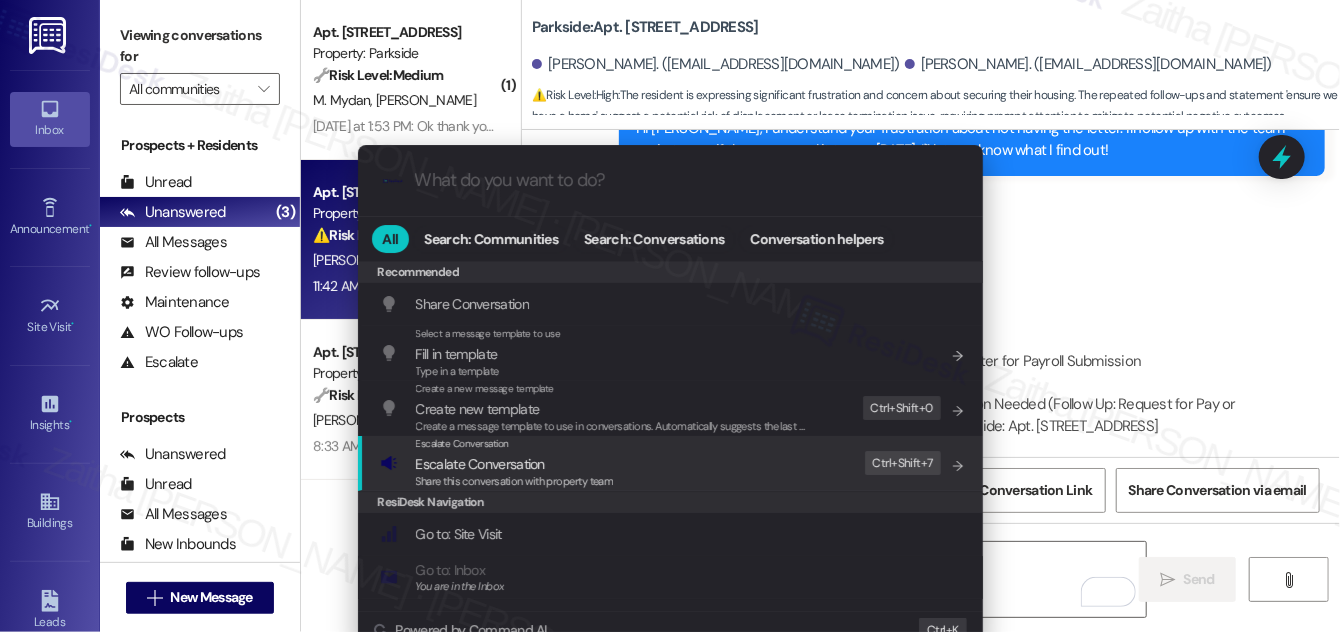click on "Escalate Conversation" at bounding box center [480, 464] 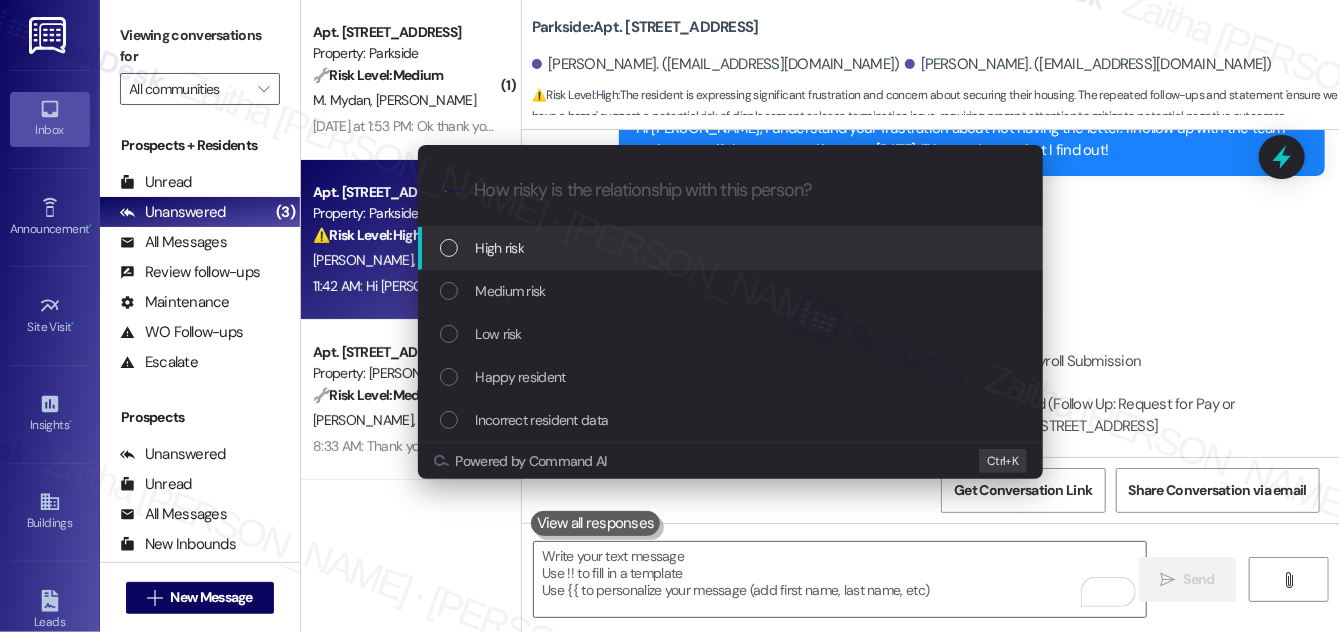 click on "High risk" at bounding box center [730, 248] 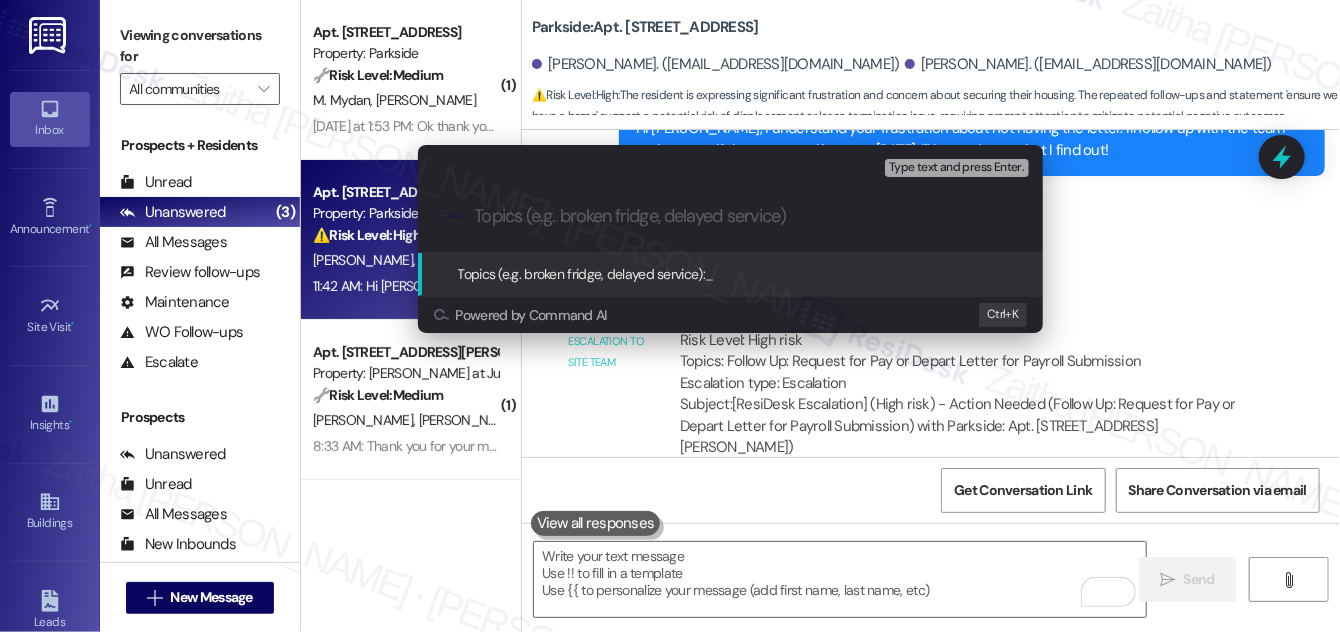 paste on "Follow Up: Request for Pay or Depart Letter for Payroll Submission Escalation type: Escalation" 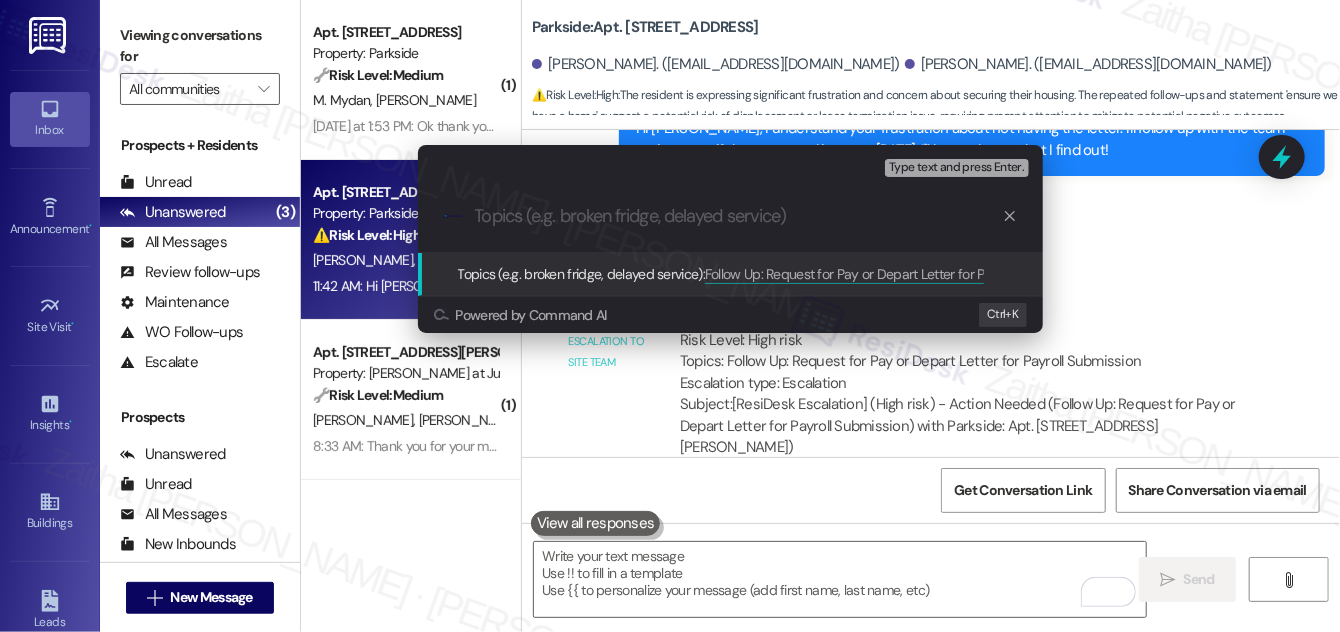 scroll, scrollTop: 0, scrollLeft: 0, axis: both 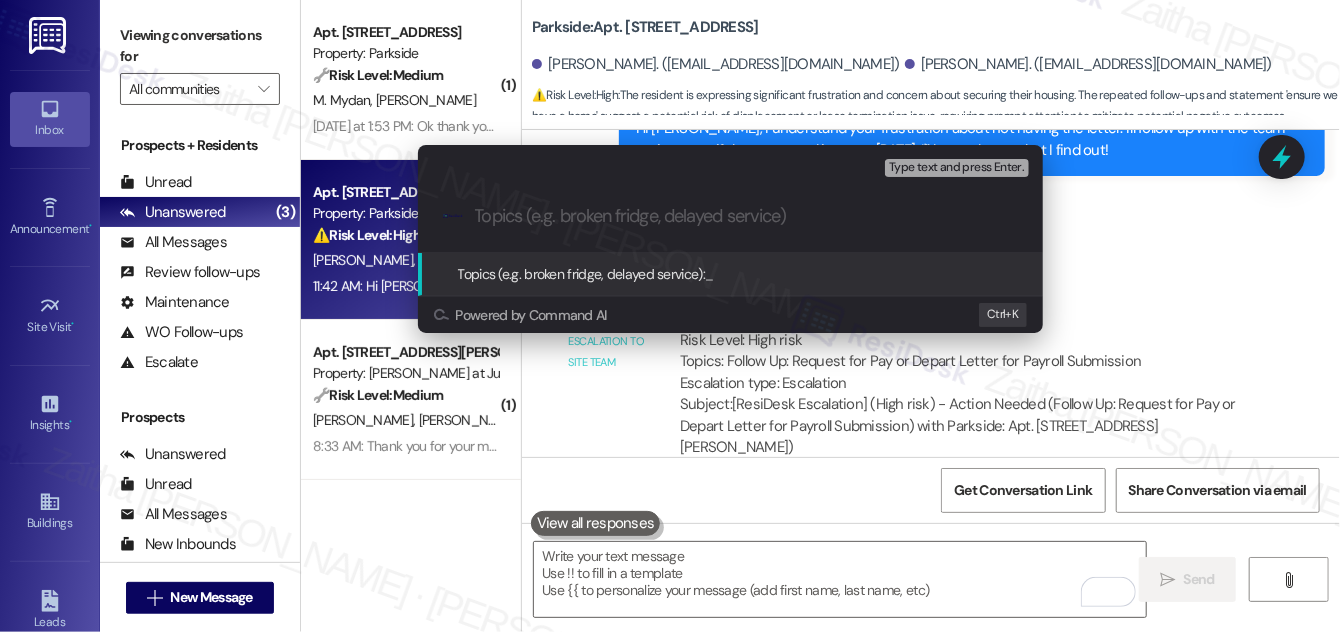 click on "Escalate Conversation High risk Topics (e.g. broken fridge, delayed service) Any messages to highlight in the email? Type text and press Enter. .cls-1{fill:#0a055f;}.cls-2{fill:#0cc4c4;} resideskLogoBlueOrange Topics (e.g. broken fridge, delayed service):  _ Powered by Command AI Ctrl+ K" at bounding box center [670, 316] 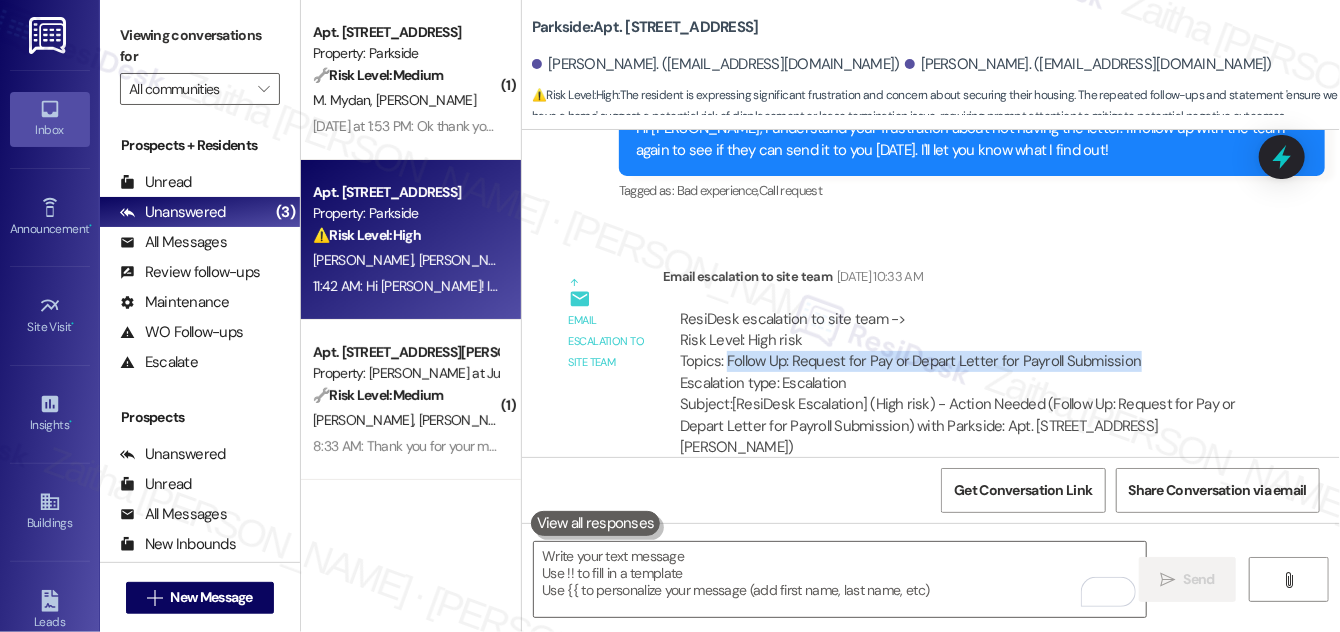 drag, startPoint x: 723, startPoint y: 340, endPoint x: 1126, endPoint y: 341, distance: 403.00125 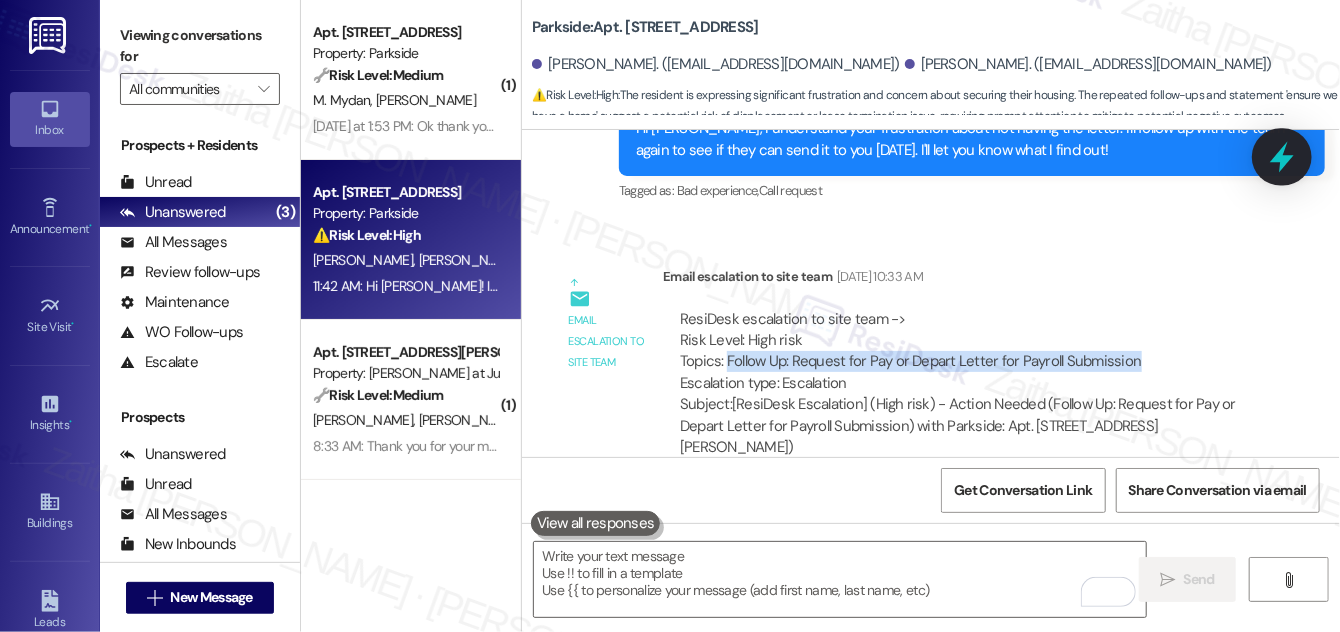 click 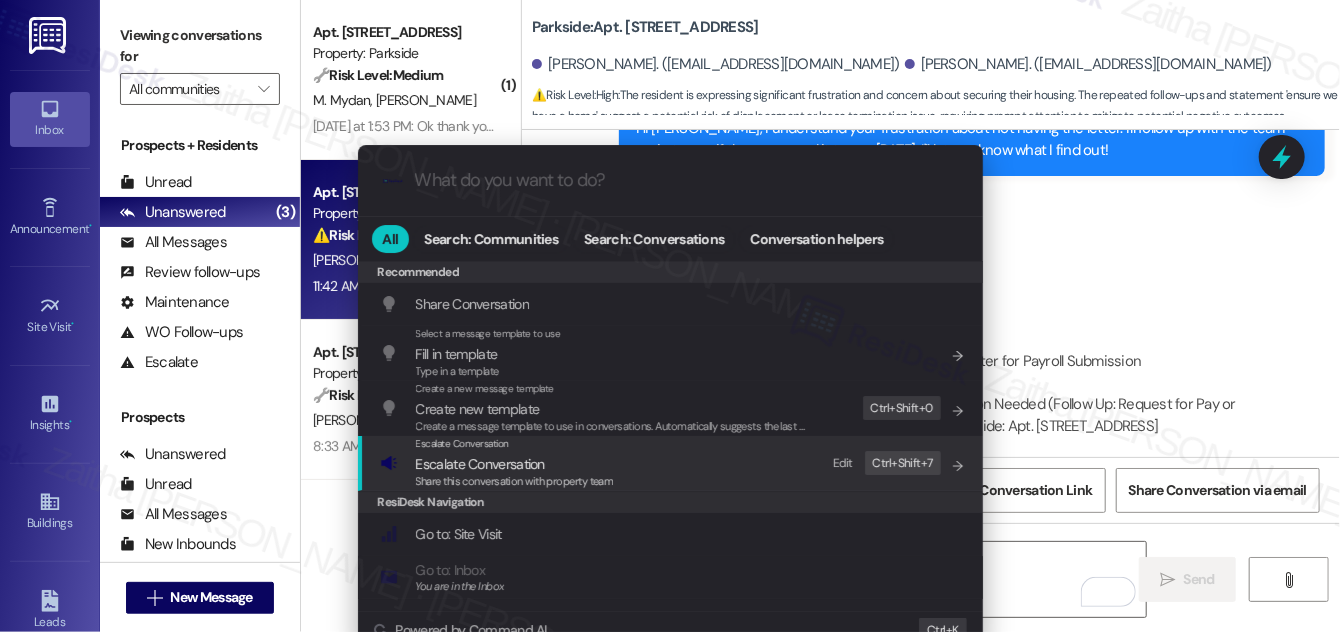 click on "Escalate Conversation" at bounding box center (480, 464) 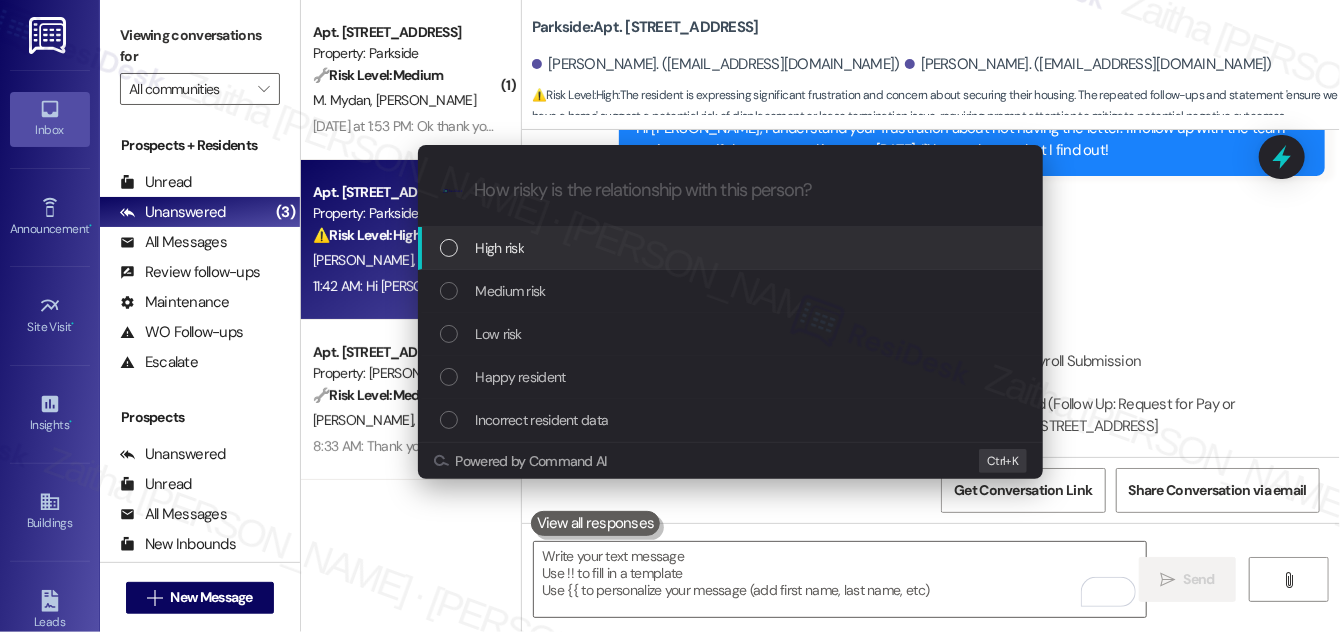 click on "High risk" at bounding box center (732, 248) 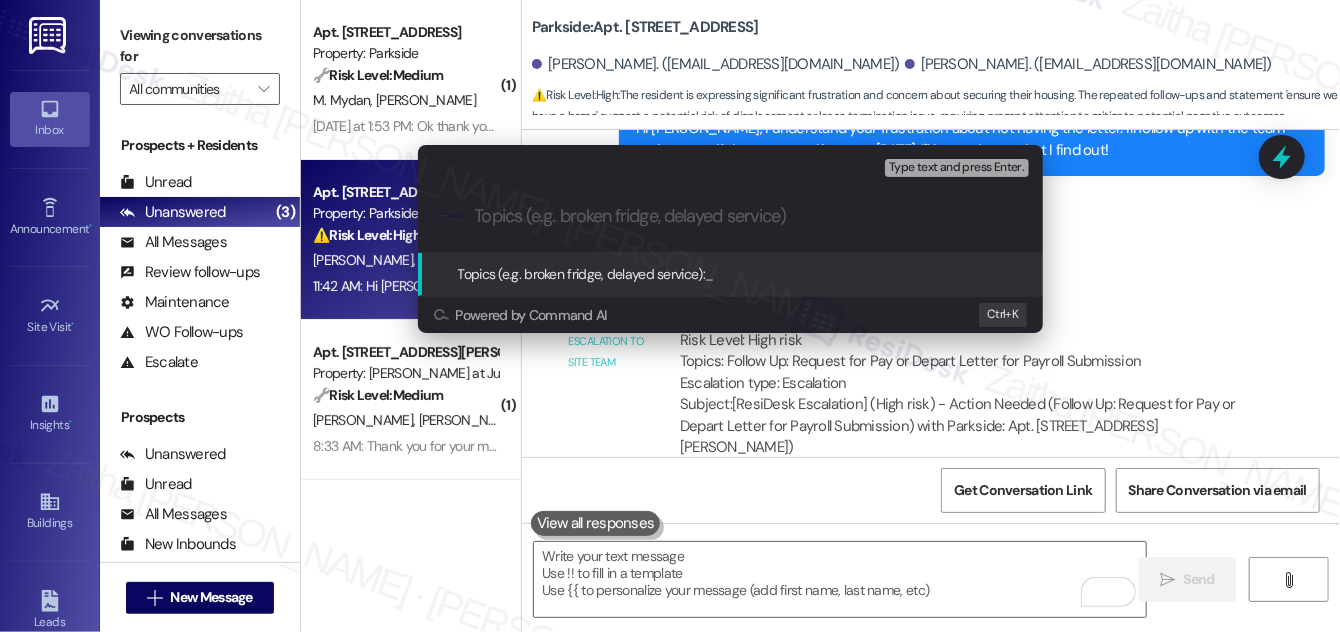 paste on "Follow Up: Request for Pay or Depart Letter for Payroll Submission" 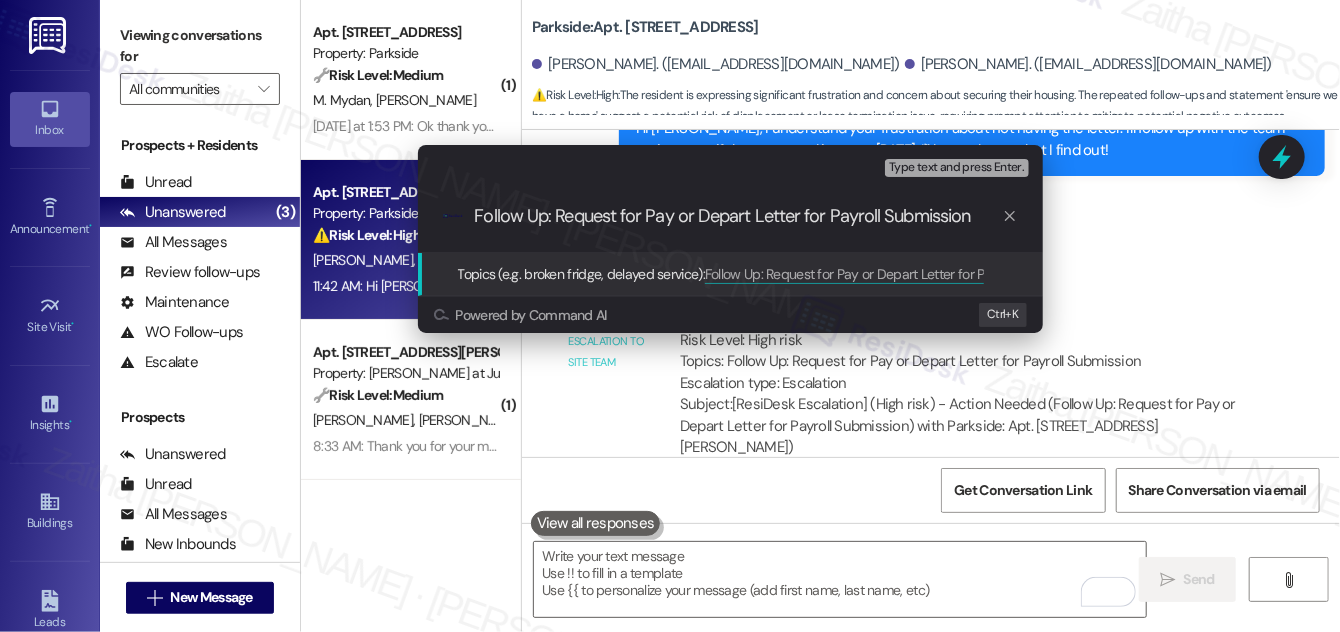 type 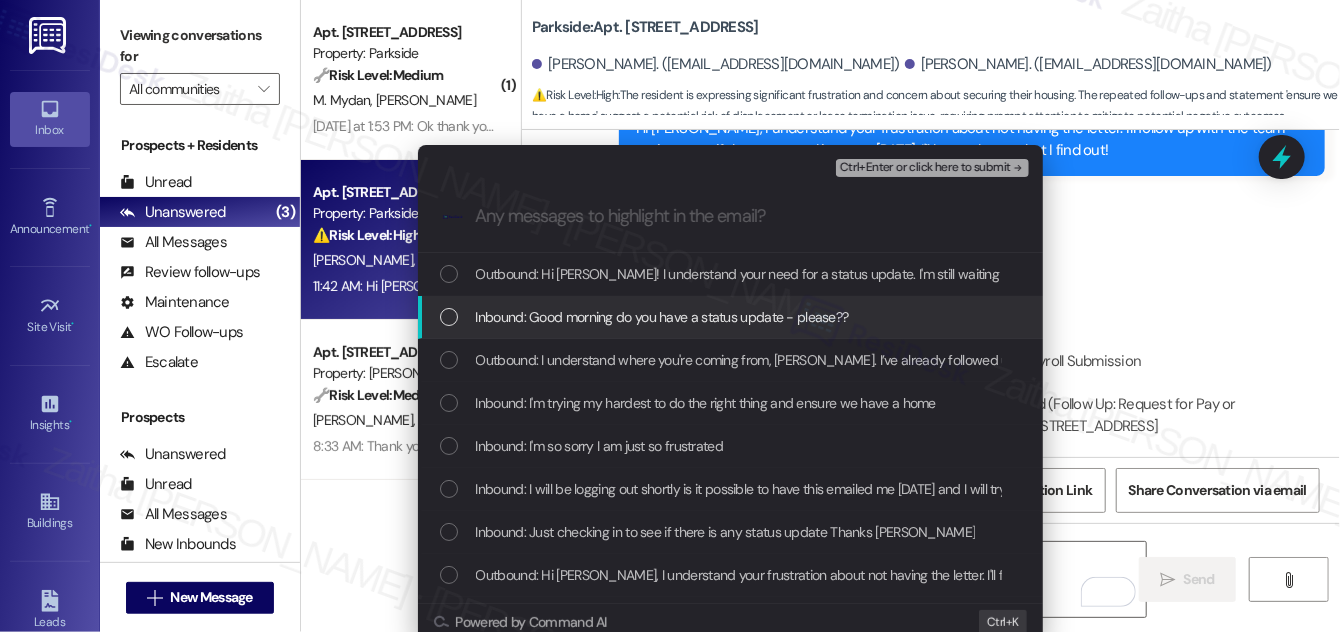click at bounding box center [449, 317] 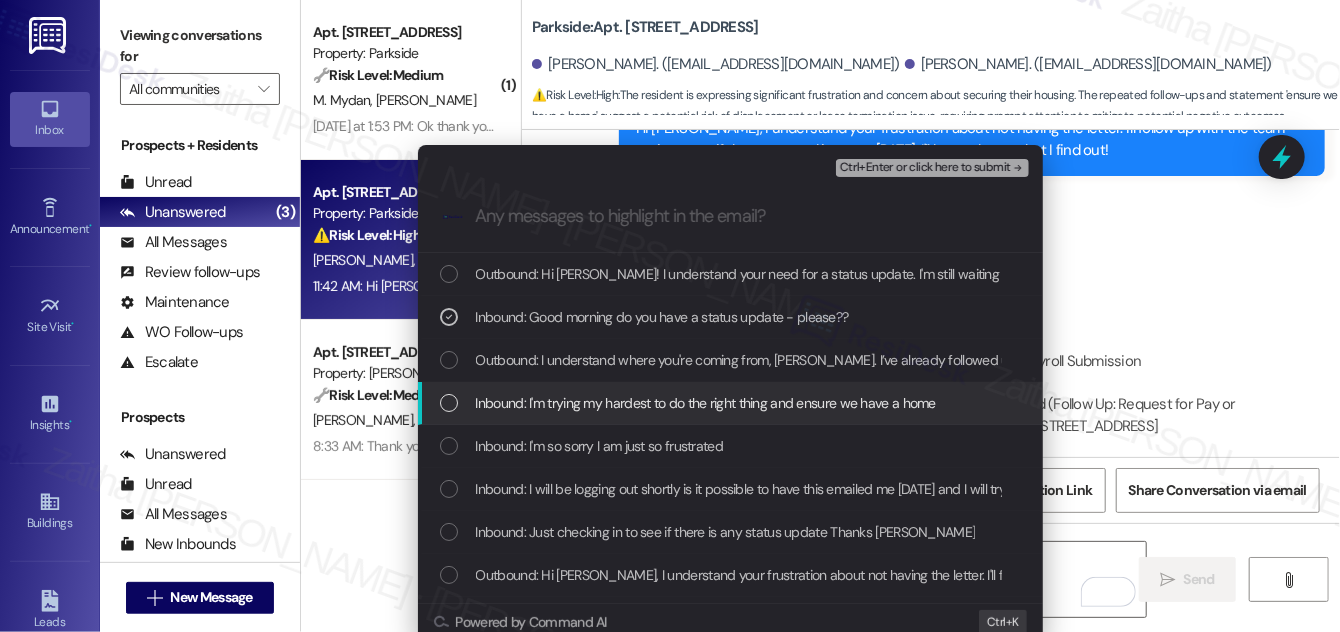 click at bounding box center [449, 403] 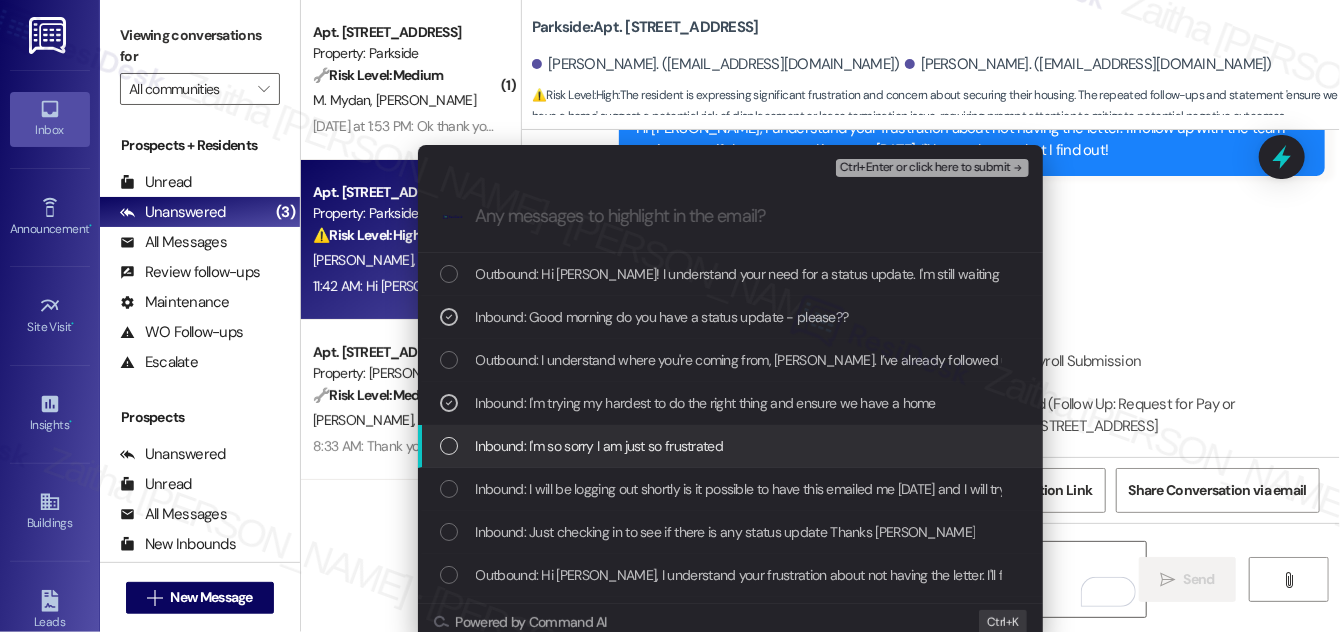 click at bounding box center (449, 446) 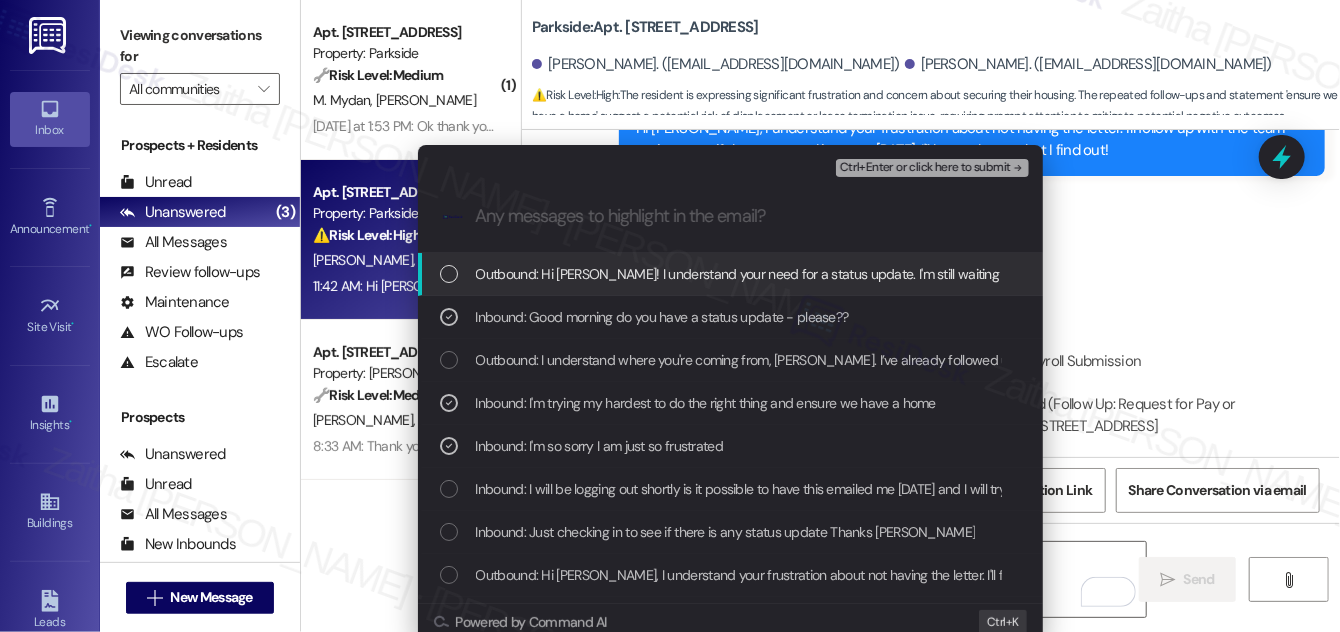 click on "Ctrl+Enter or click here to submit" at bounding box center (925, 168) 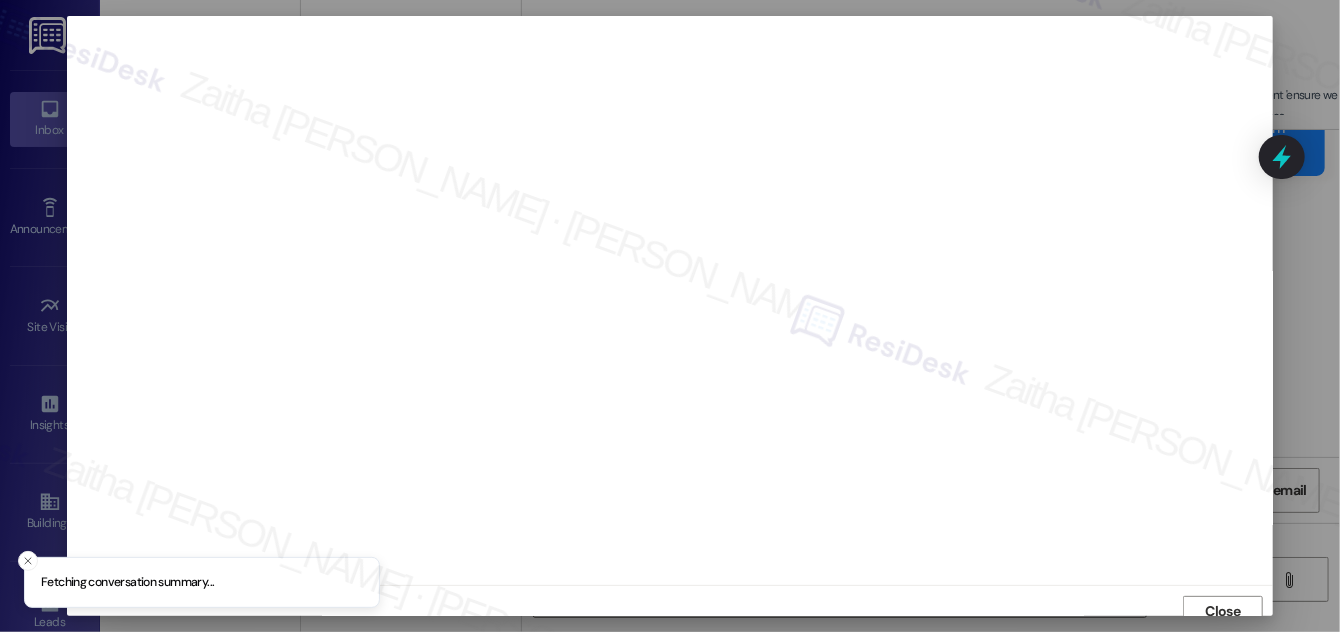 scroll, scrollTop: 11, scrollLeft: 0, axis: vertical 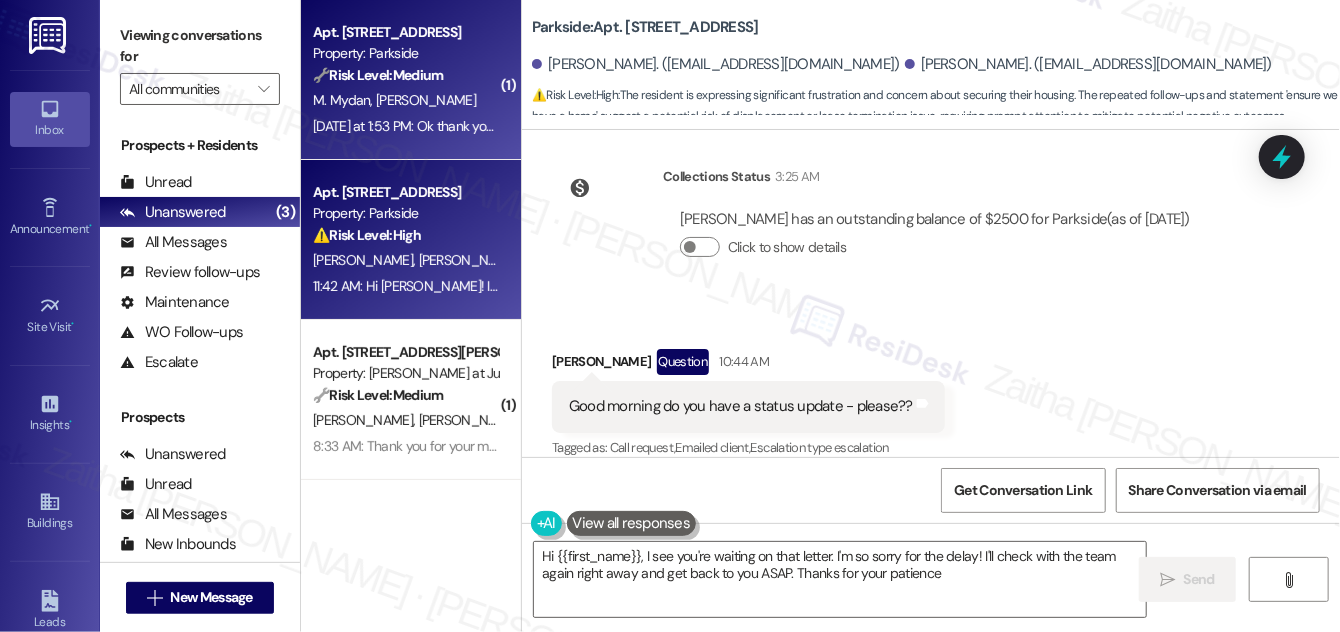 type on "Hi {{first_name}}, I see you're waiting on that letter. I'm so sorry for the delay! I'll check with the team again right away and get back to you ASAP. Thanks for your patience!" 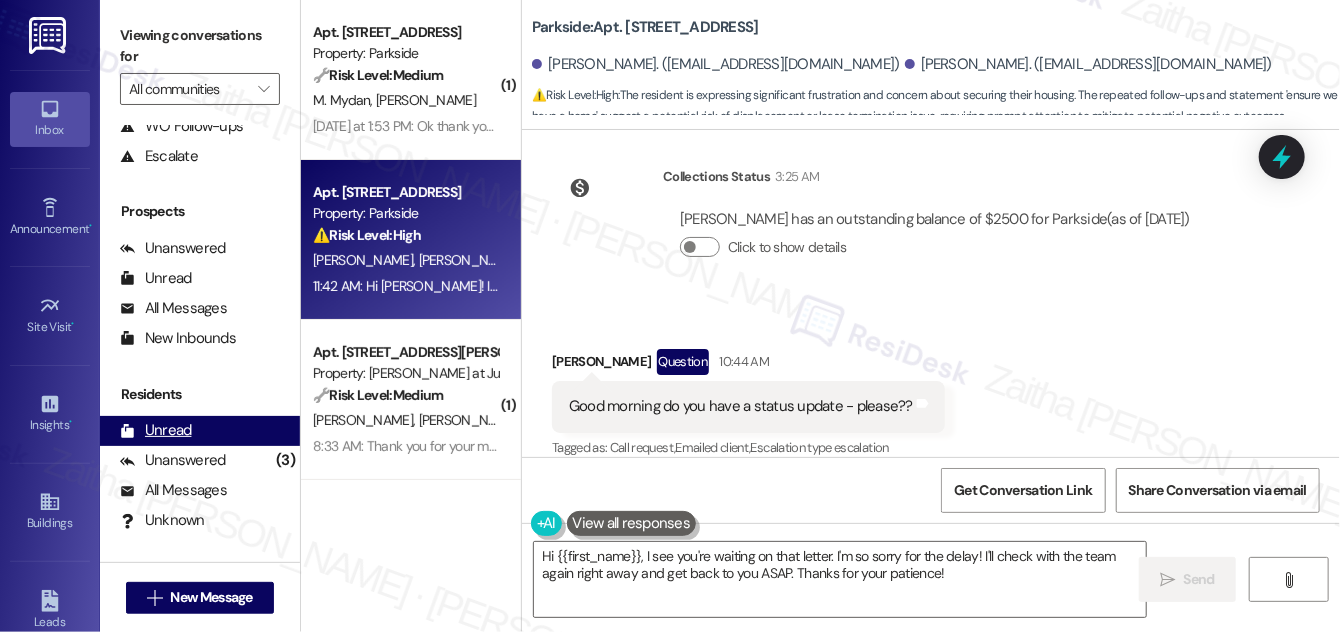 scroll, scrollTop: 264, scrollLeft: 0, axis: vertical 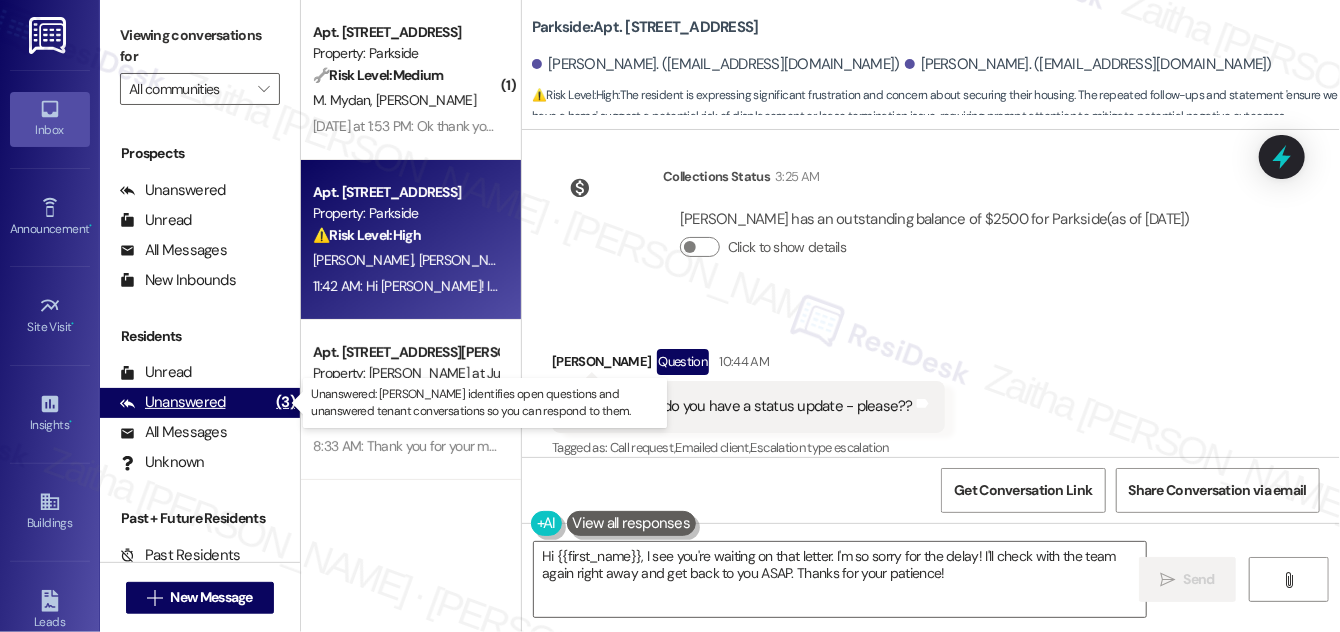 click on "Unanswered" at bounding box center (173, 402) 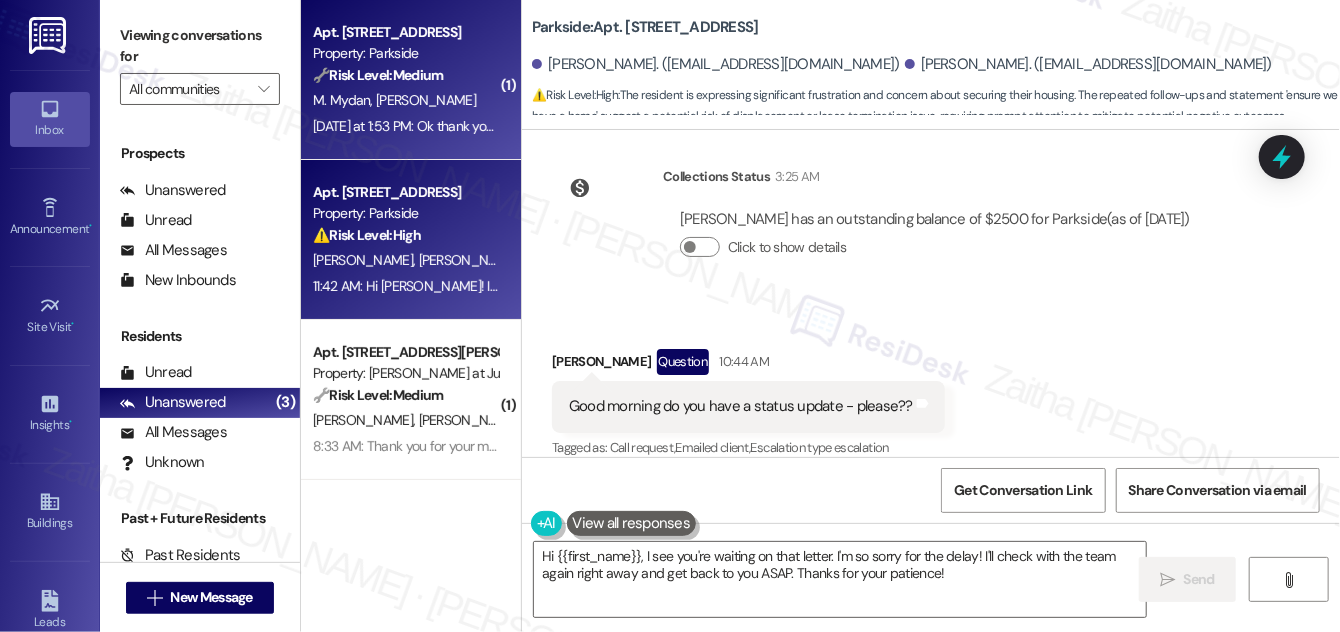 click on "M. [PERSON_NAME]" at bounding box center (405, 100) 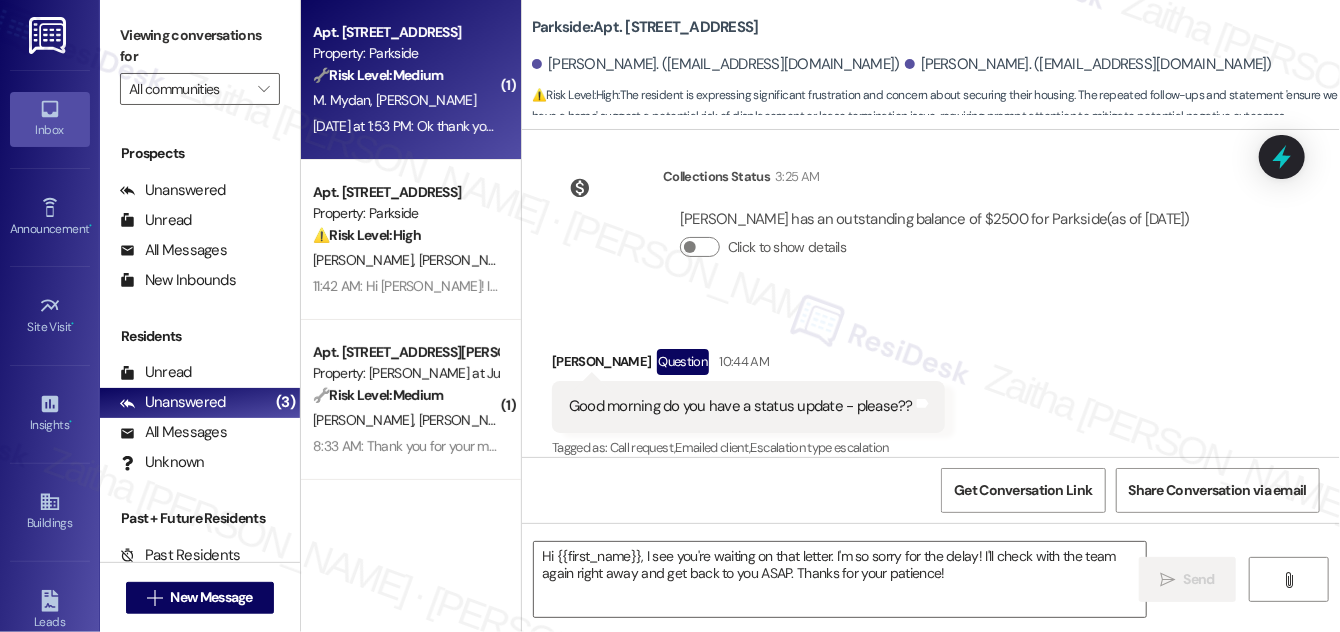 type on "Fetching suggested responses. Please feel free to read through the conversation in the meantime." 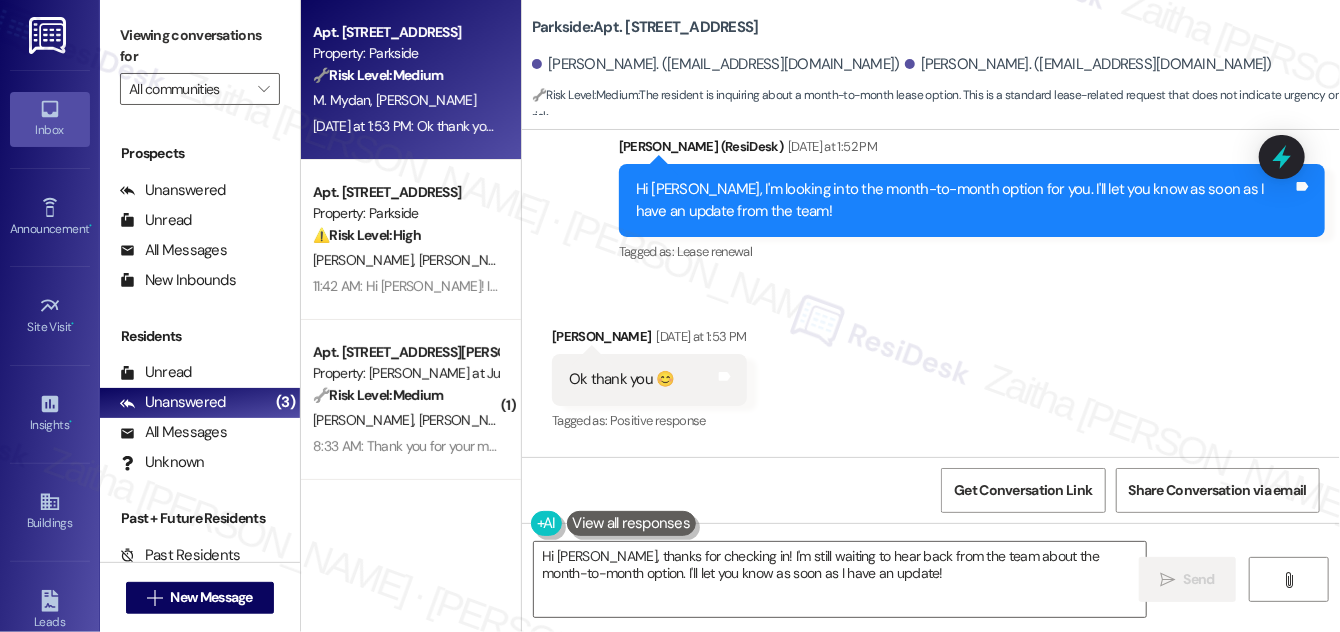 scroll, scrollTop: 9067, scrollLeft: 0, axis: vertical 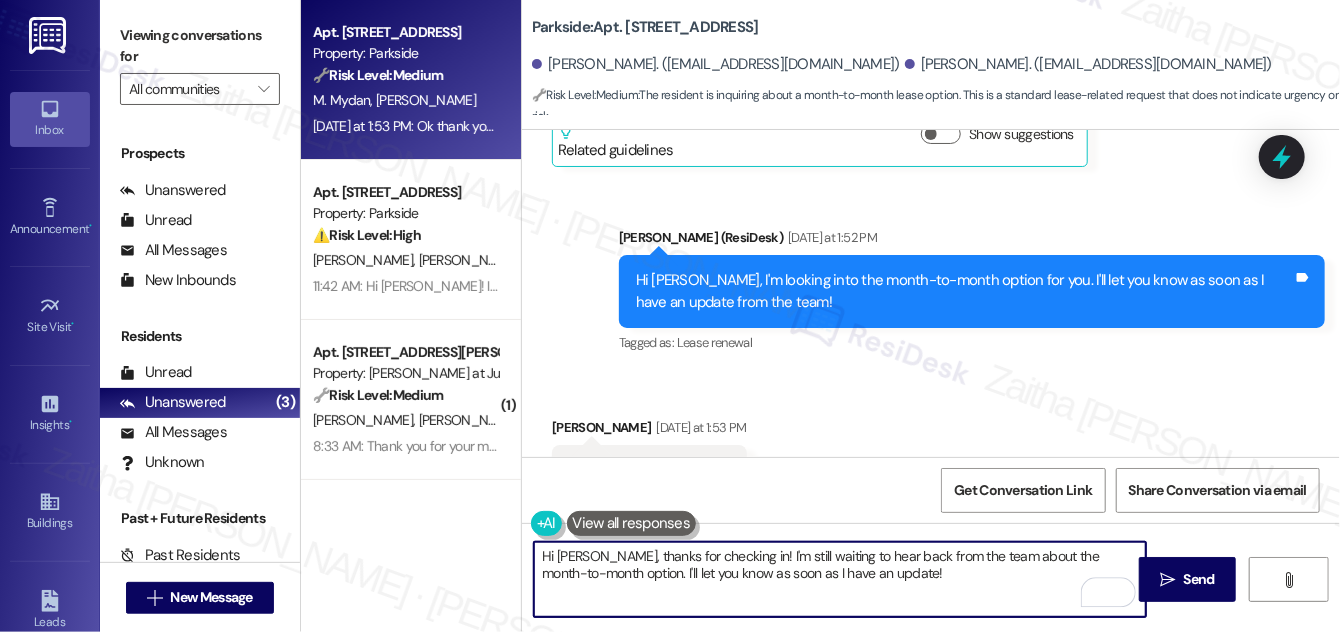 drag, startPoint x: 720, startPoint y: 554, endPoint x: 549, endPoint y: 546, distance: 171.18703 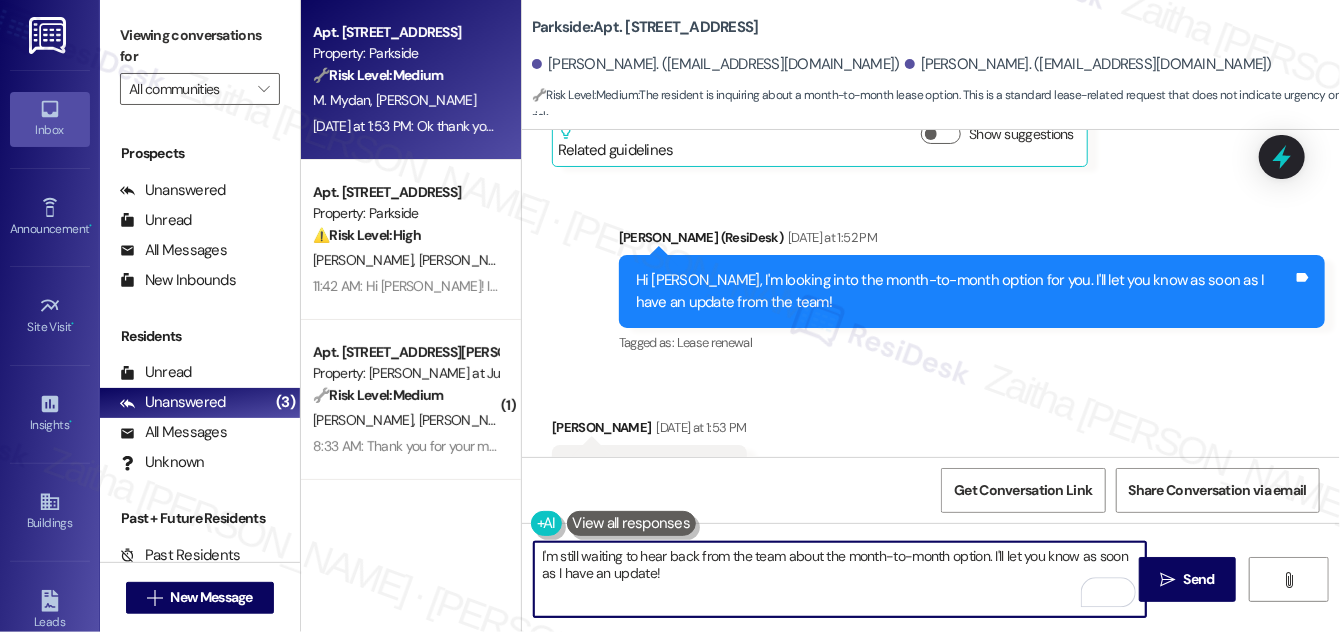 click on "I'm still waiting to hear back from the team about the month-to-month option. I'll let you know as soon as I have an update!" at bounding box center (840, 579) 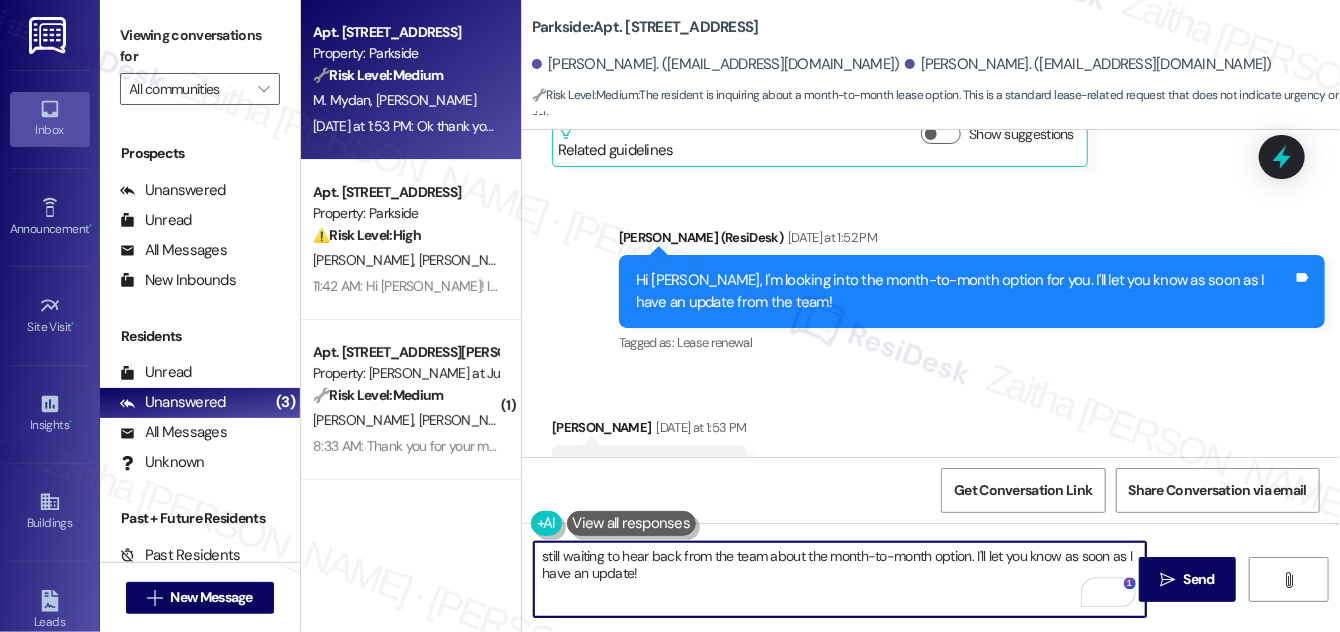 click on "still waiting to hear back from the team about the month-to-month option. I'll let you know as soon as I have an update!" at bounding box center (840, 579) 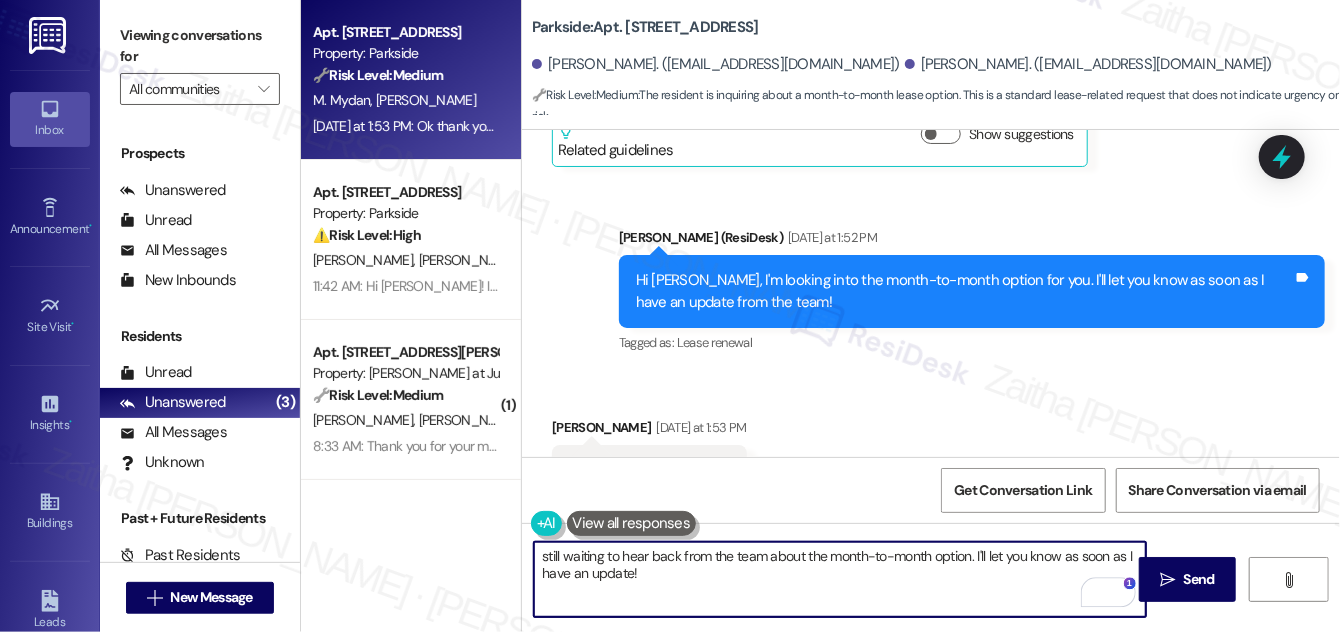 click on "still waiting to hear back from the team about the month-to-month option. I'll let you know as soon as I have an update!" at bounding box center (840, 579) 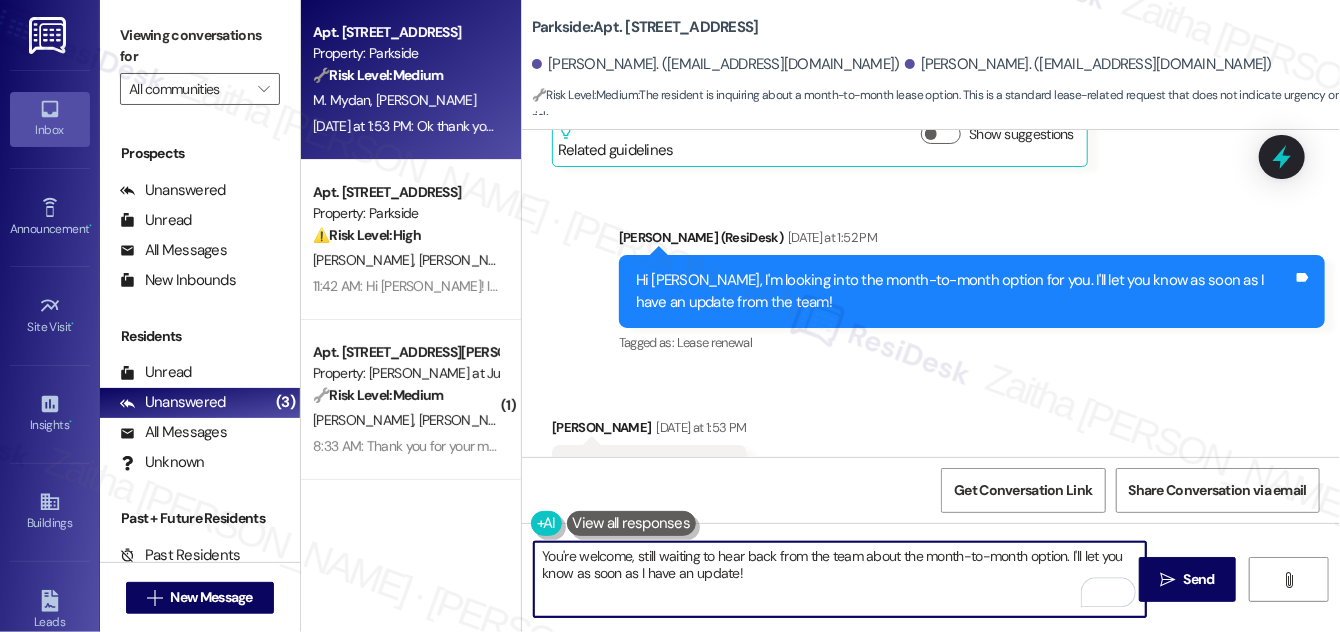 click on "[PERSON_NAME] [DATE] at 1:53 PM" at bounding box center [649, 431] 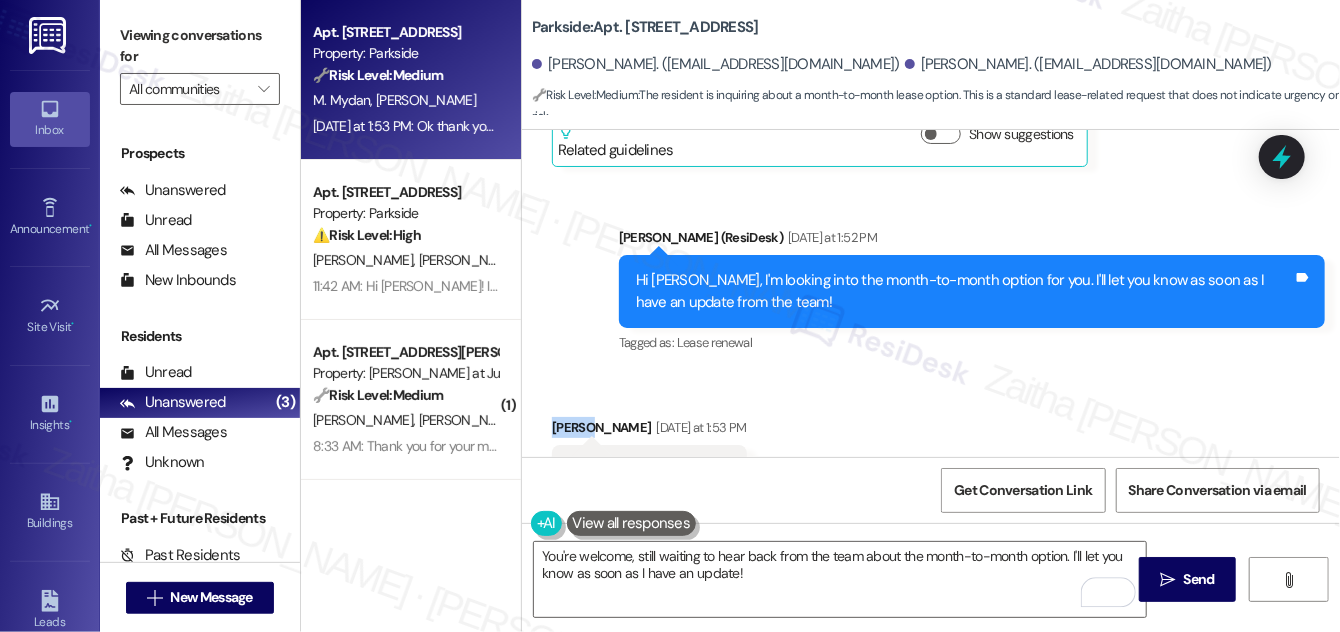 click on "[PERSON_NAME] [DATE] at 1:53 PM" at bounding box center (649, 431) 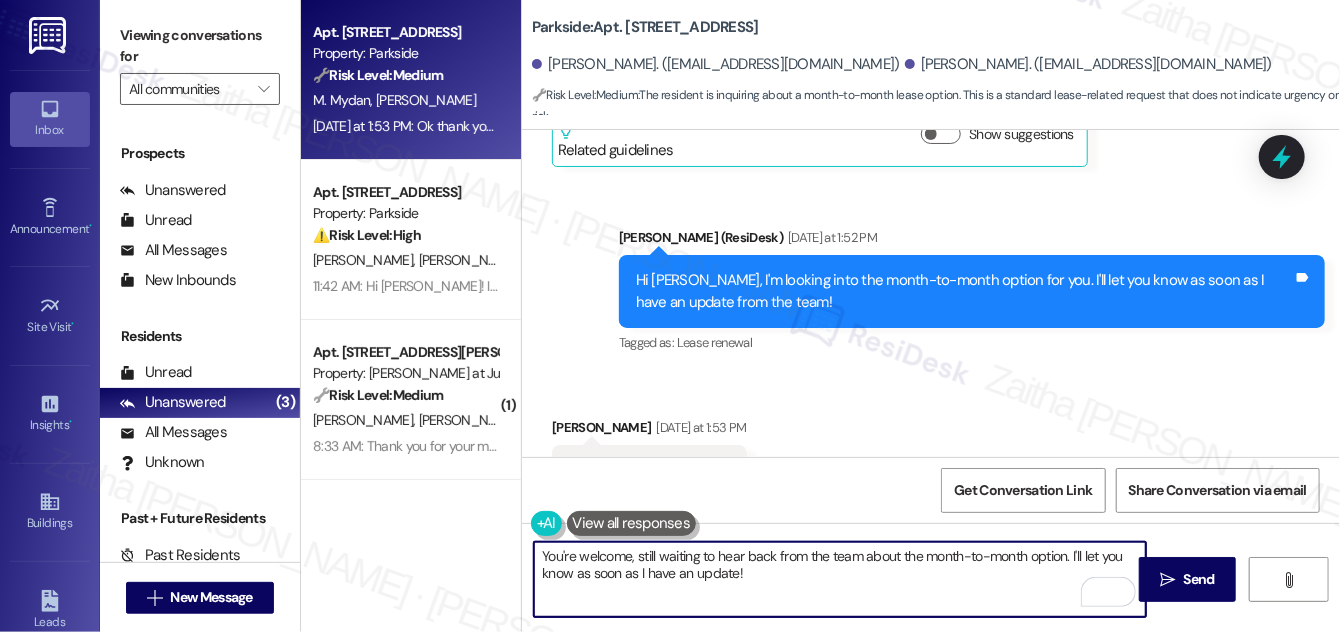 click on "You're welcome, still waiting to hear back from the team about the month-to-month option. I'll let you know as soon as I have an update!" at bounding box center (840, 579) 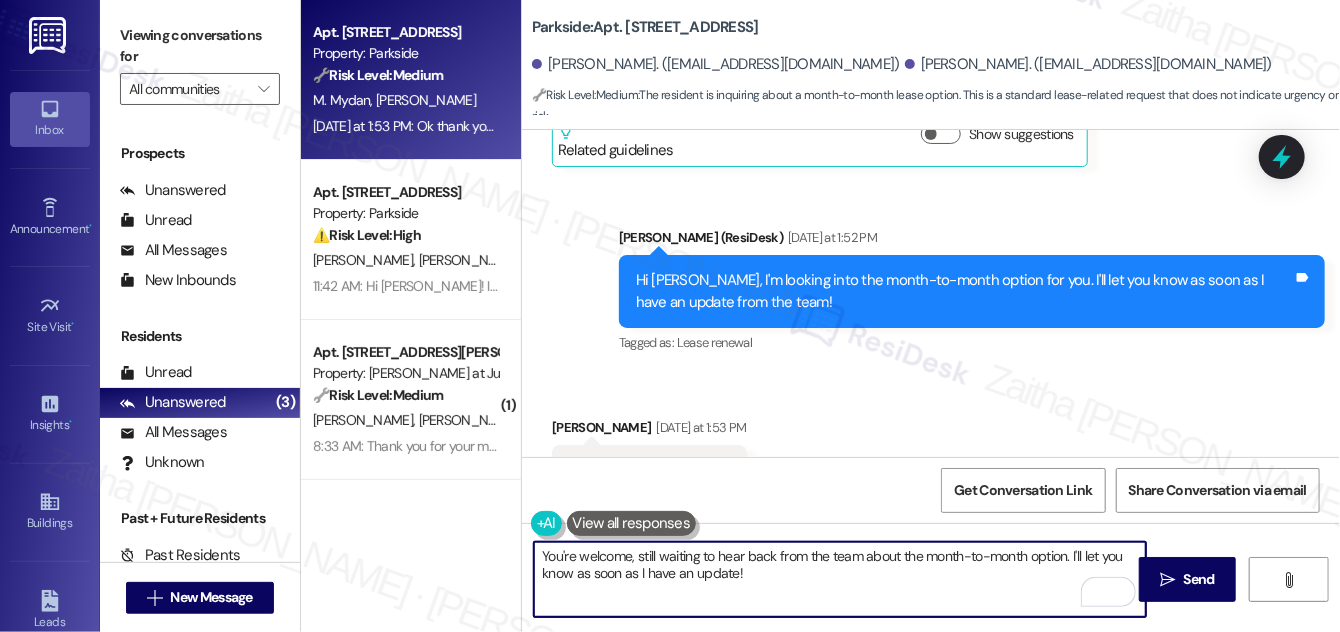paste on "[PERSON_NAME]" 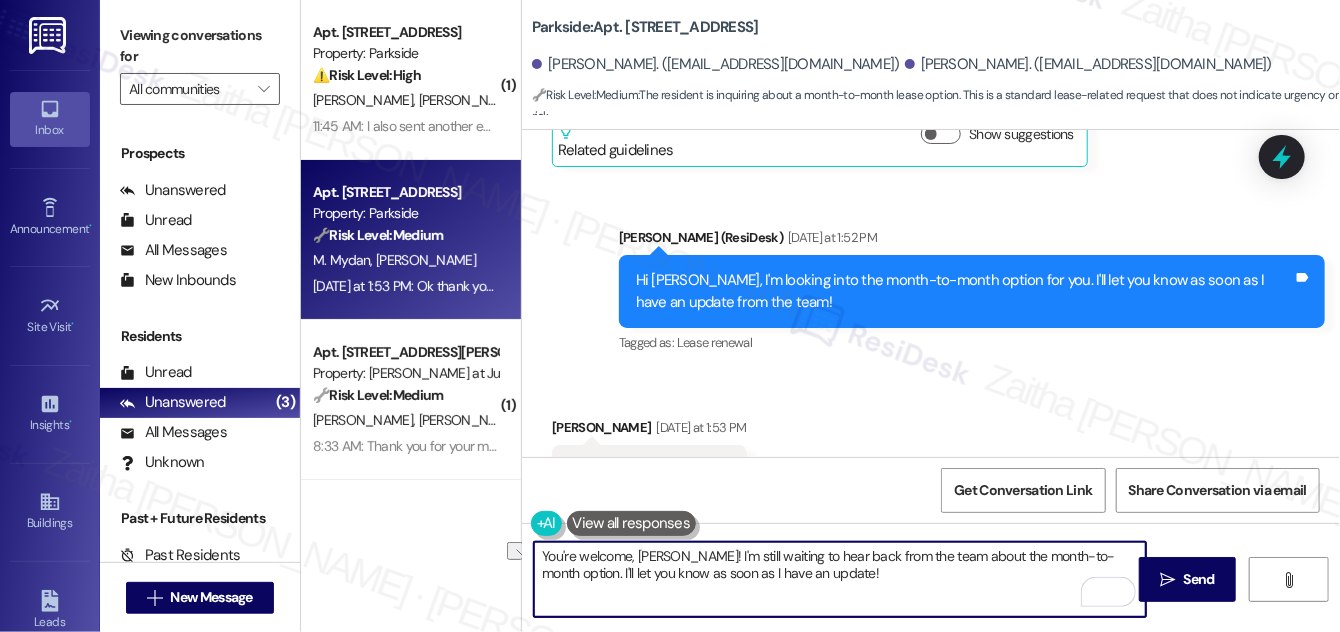 drag, startPoint x: 917, startPoint y: 561, endPoint x: 1130, endPoint y: 548, distance: 213.39635 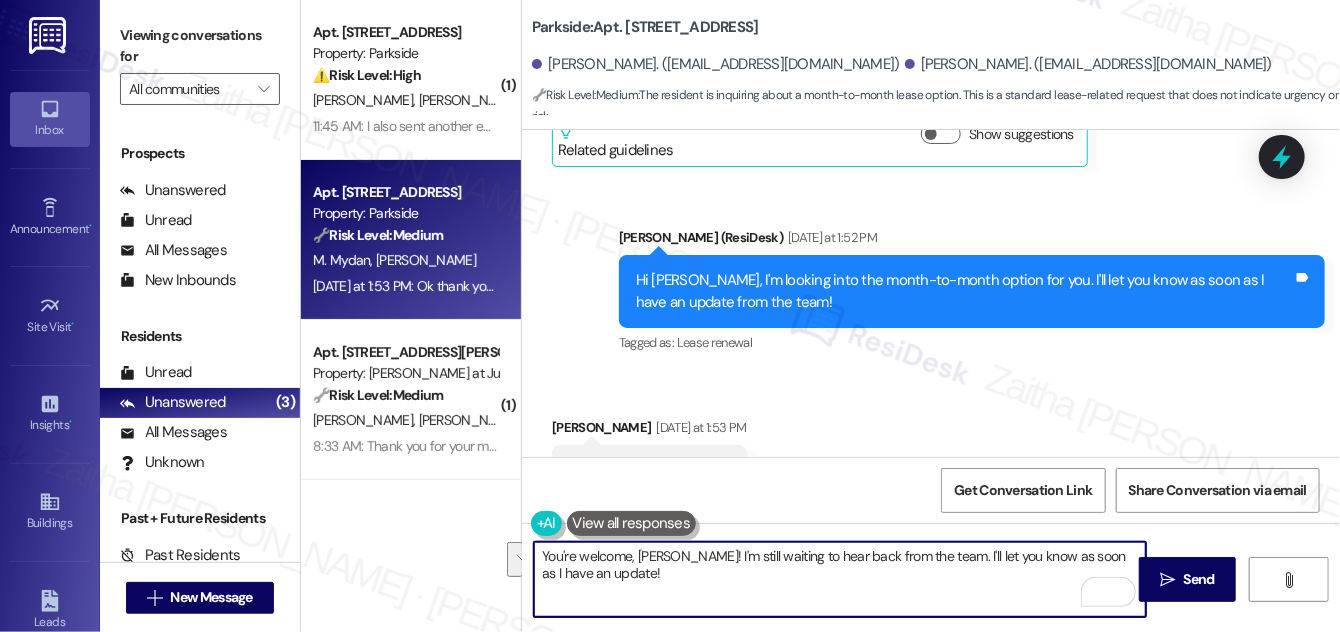 drag, startPoint x: 1106, startPoint y: 556, endPoint x: 1104, endPoint y: 569, distance: 13.152946 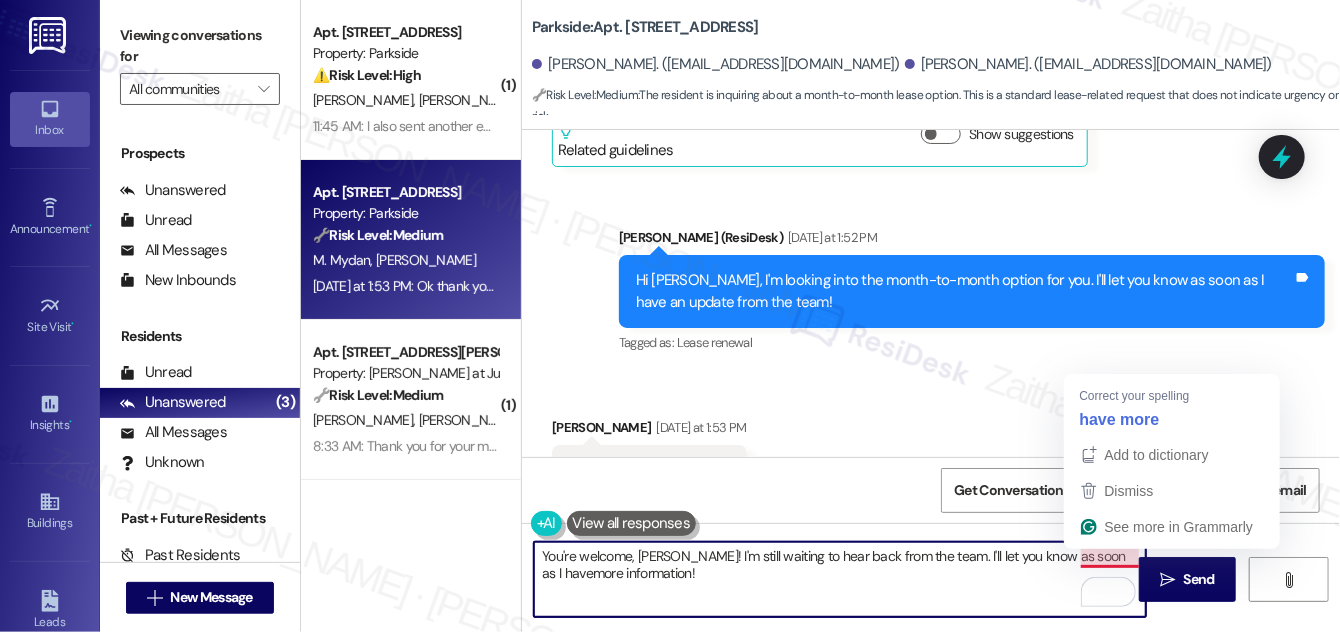 click on "You're welcome, [PERSON_NAME]! I'm still waiting to hear back from the team. I'll let you know as soon as I havemore information!" at bounding box center (840, 579) 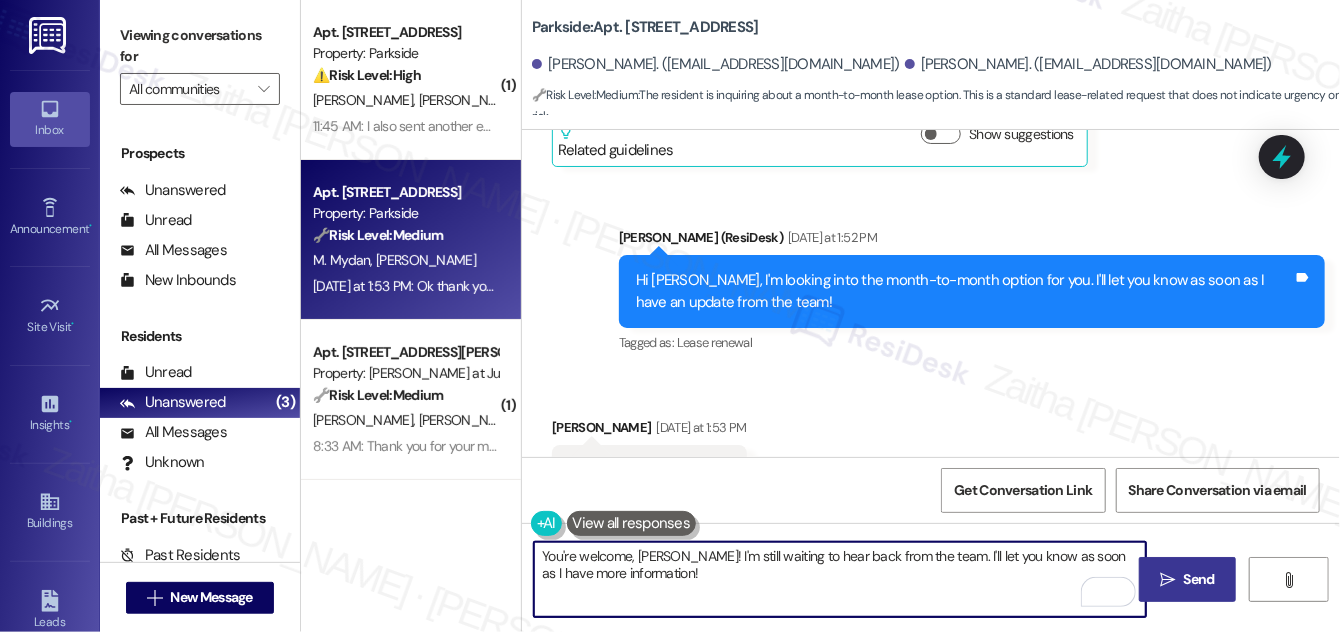 type on "You're welcome, [PERSON_NAME]! I'm still waiting to hear back from the team. I'll let you know as soon as I have more information!" 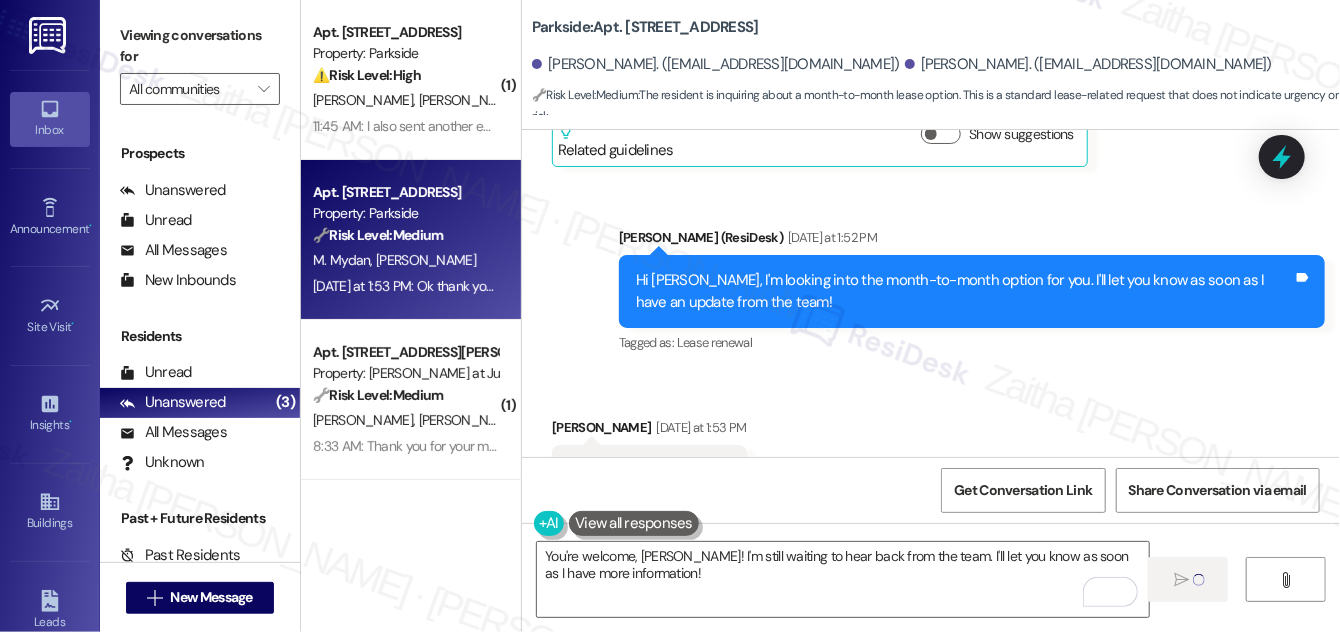 type 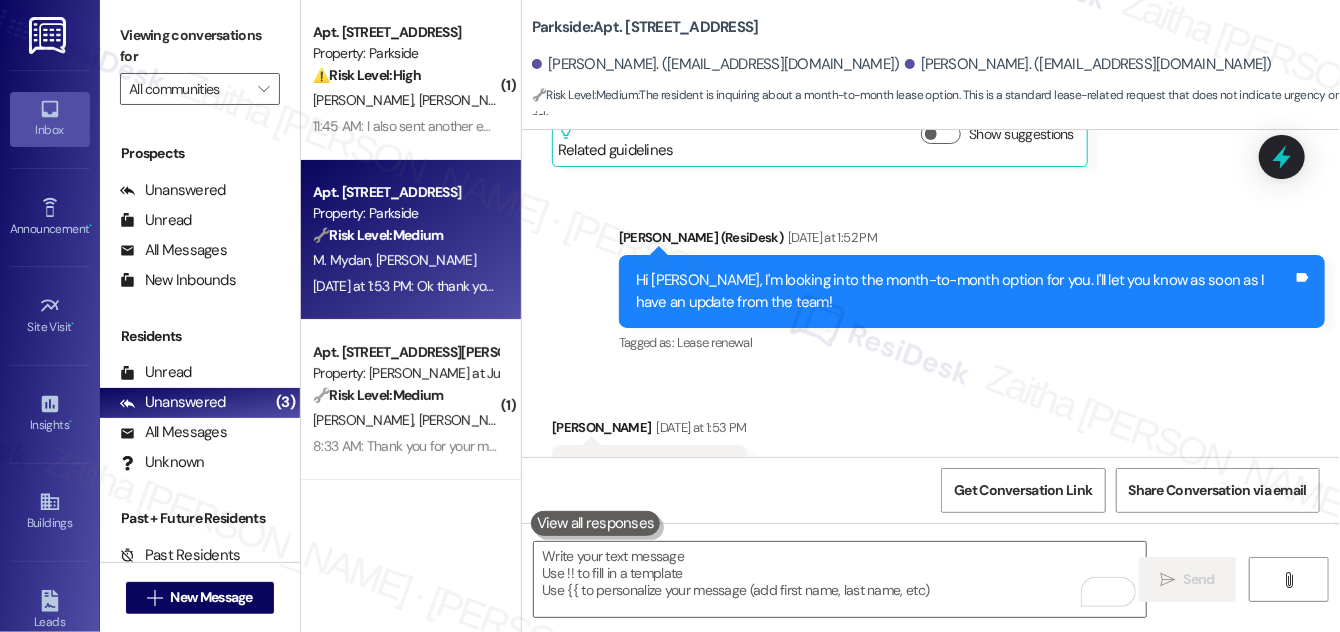 scroll, scrollTop: 9064, scrollLeft: 0, axis: vertical 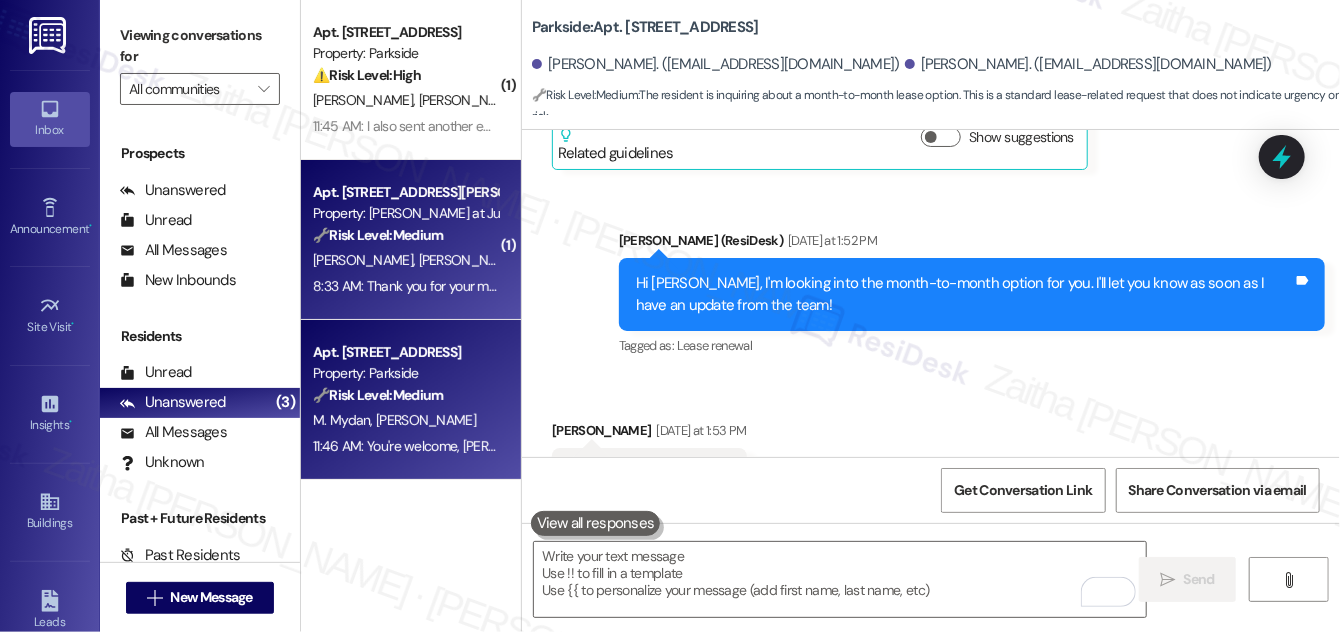 click on "🔧  Risk Level:  Medium The resident is requesting an update on a maintenance request that was expected to be completed [DATE]. This indicates a delay, but there is no mention of urgency or risk to safety or property. It's a non-urgent follow-up on a previously submitted request." at bounding box center (405, 235) 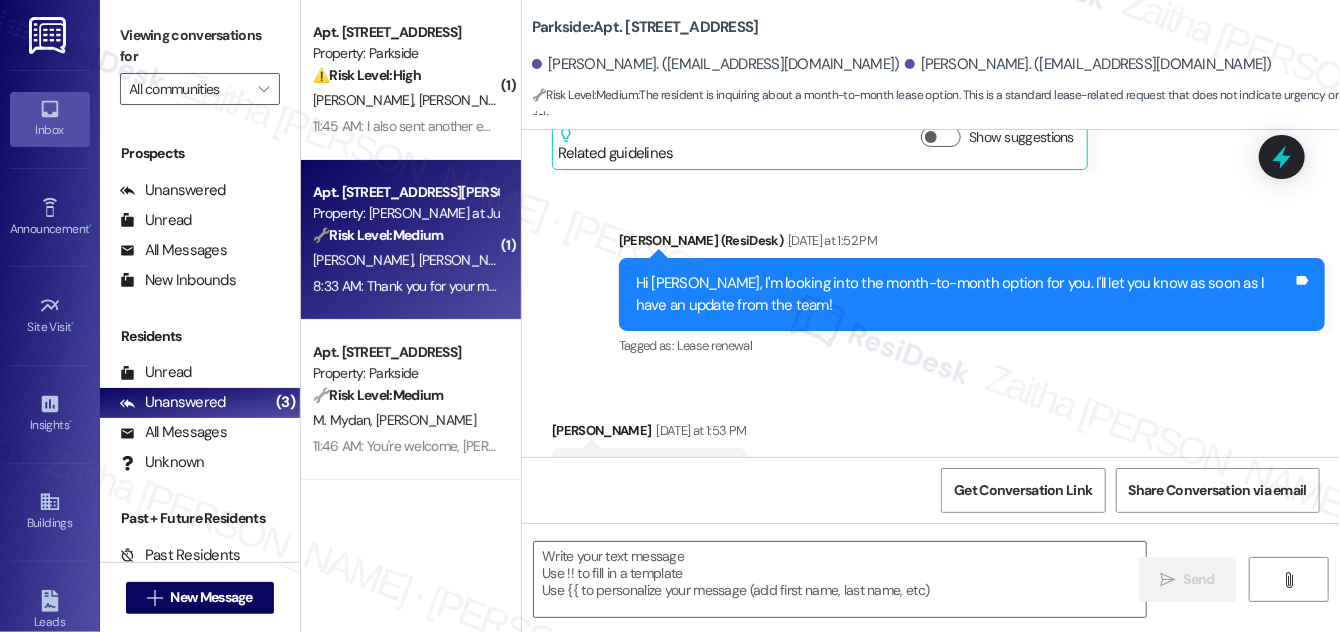 type on "Fetching suggested responses. Please feel free to read through the conversation in the meantime." 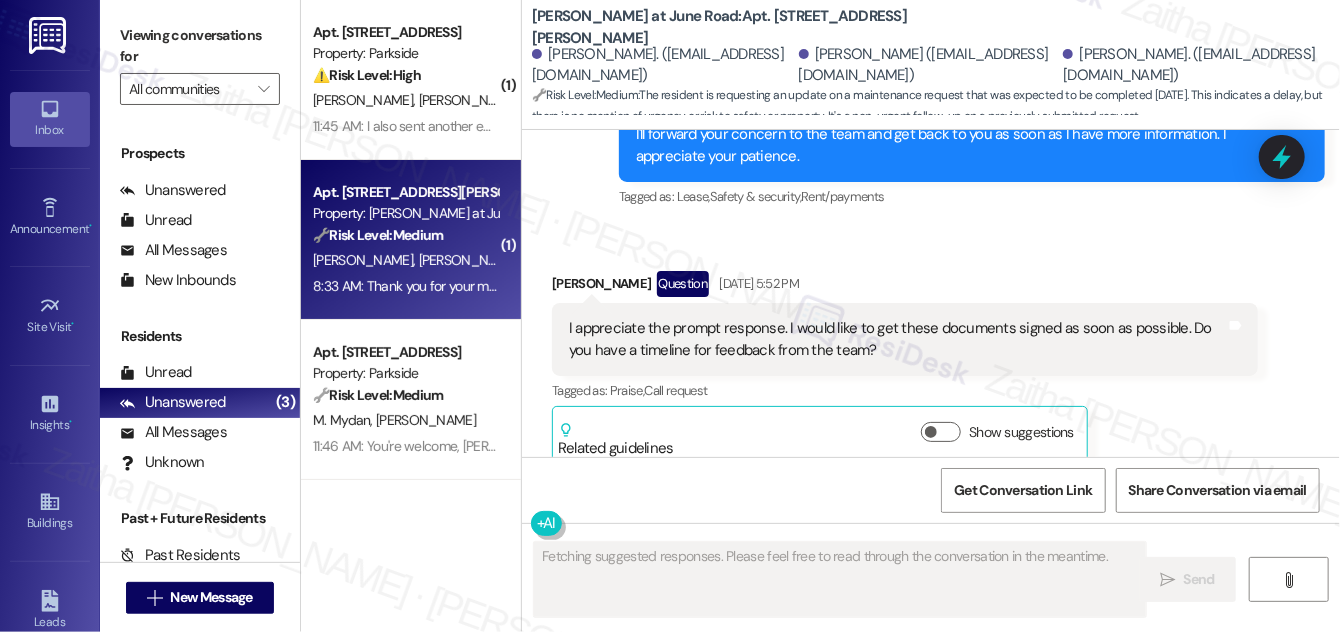 scroll, scrollTop: 25181, scrollLeft: 0, axis: vertical 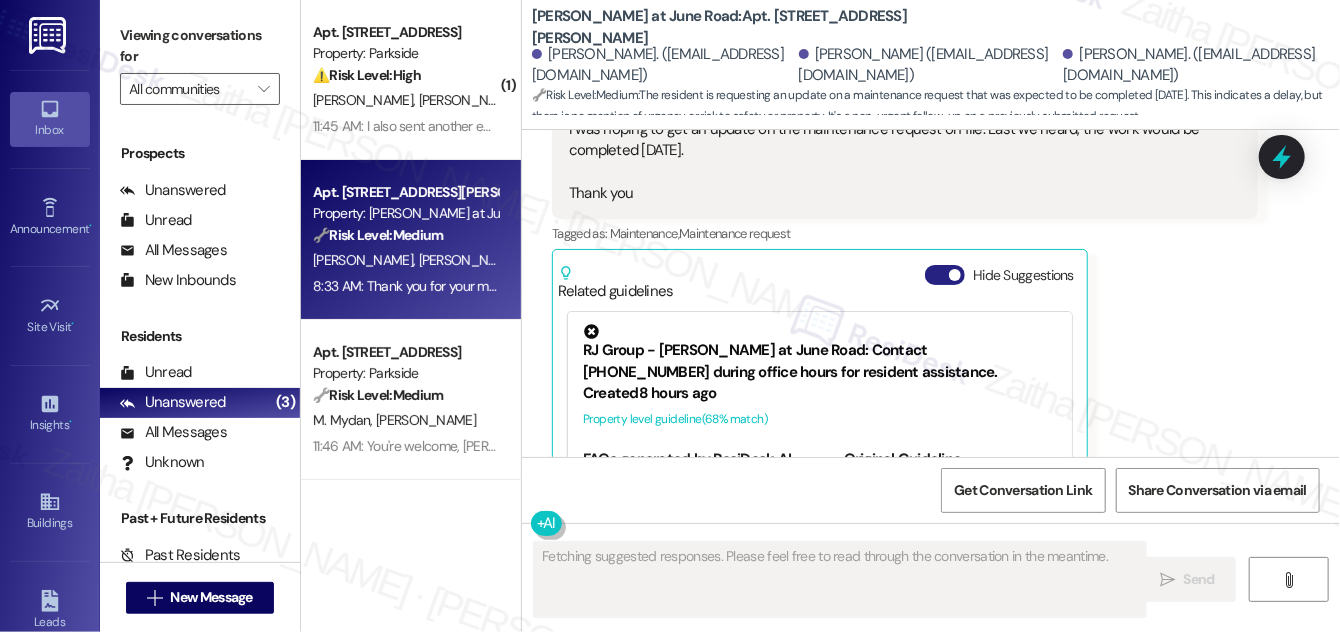 click on "Hide Suggestions" at bounding box center [945, 275] 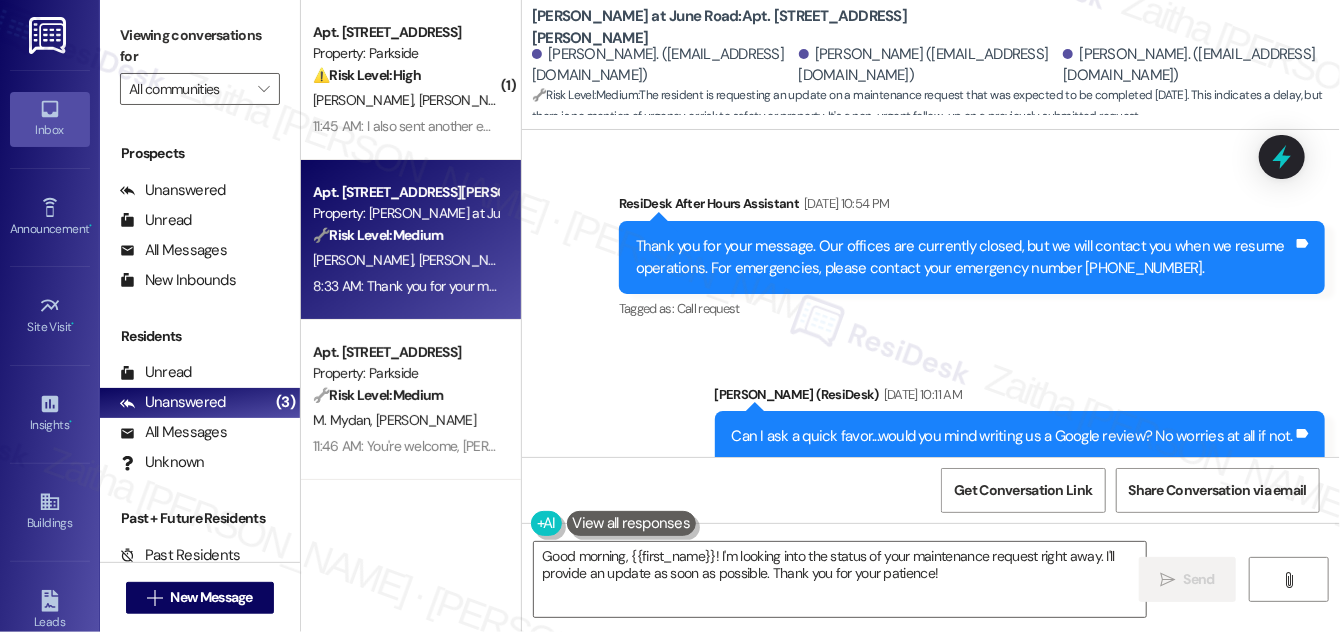scroll, scrollTop: 24392, scrollLeft: 0, axis: vertical 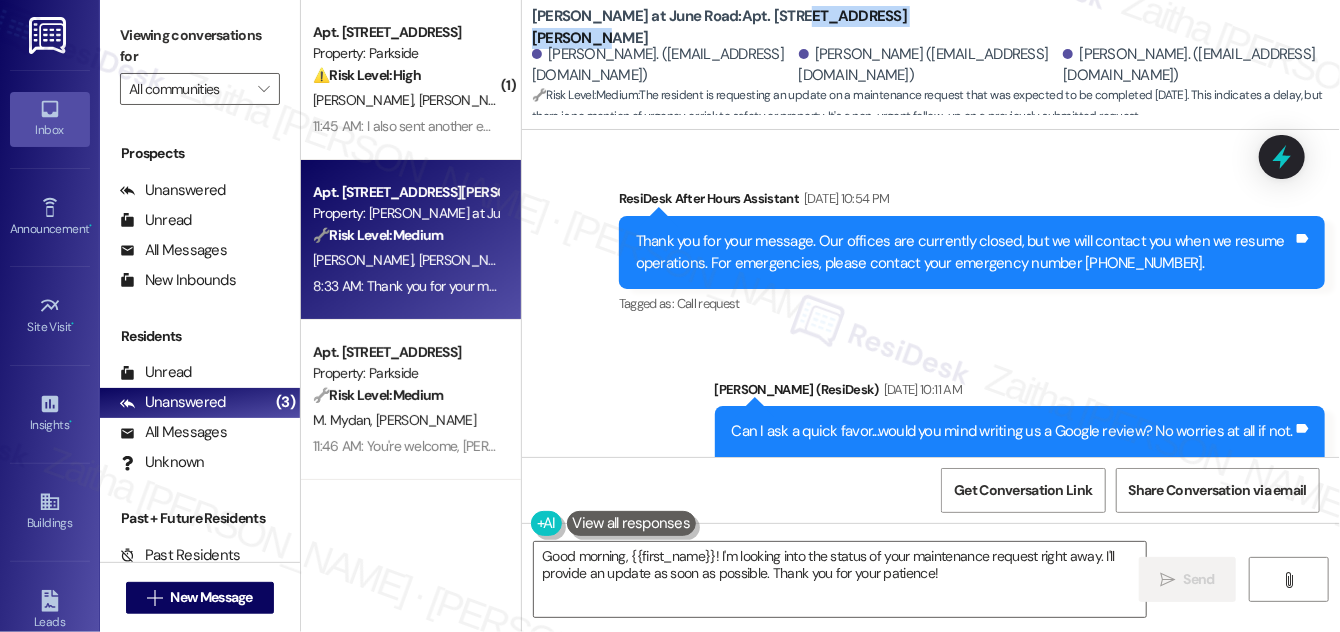 drag, startPoint x: 746, startPoint y: 14, endPoint x: 916, endPoint y: 8, distance: 170.10585 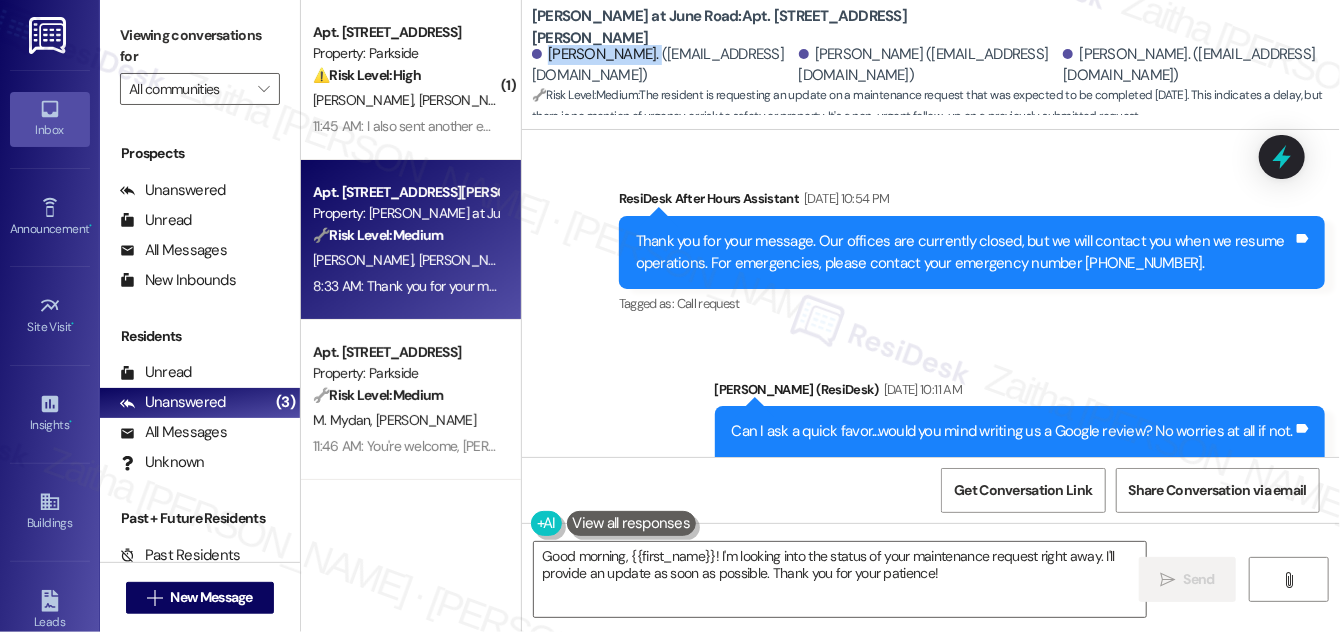 drag, startPoint x: 547, startPoint y: 52, endPoint x: 645, endPoint y: 54, distance: 98.02041 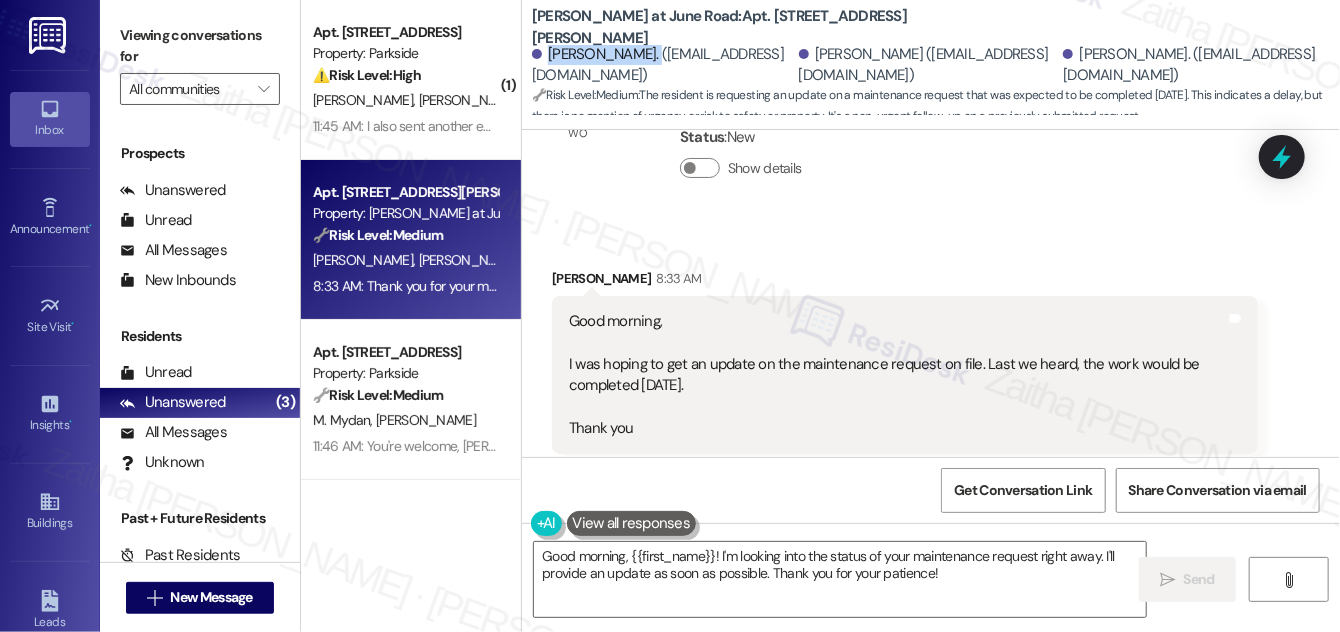scroll, scrollTop: 24847, scrollLeft: 0, axis: vertical 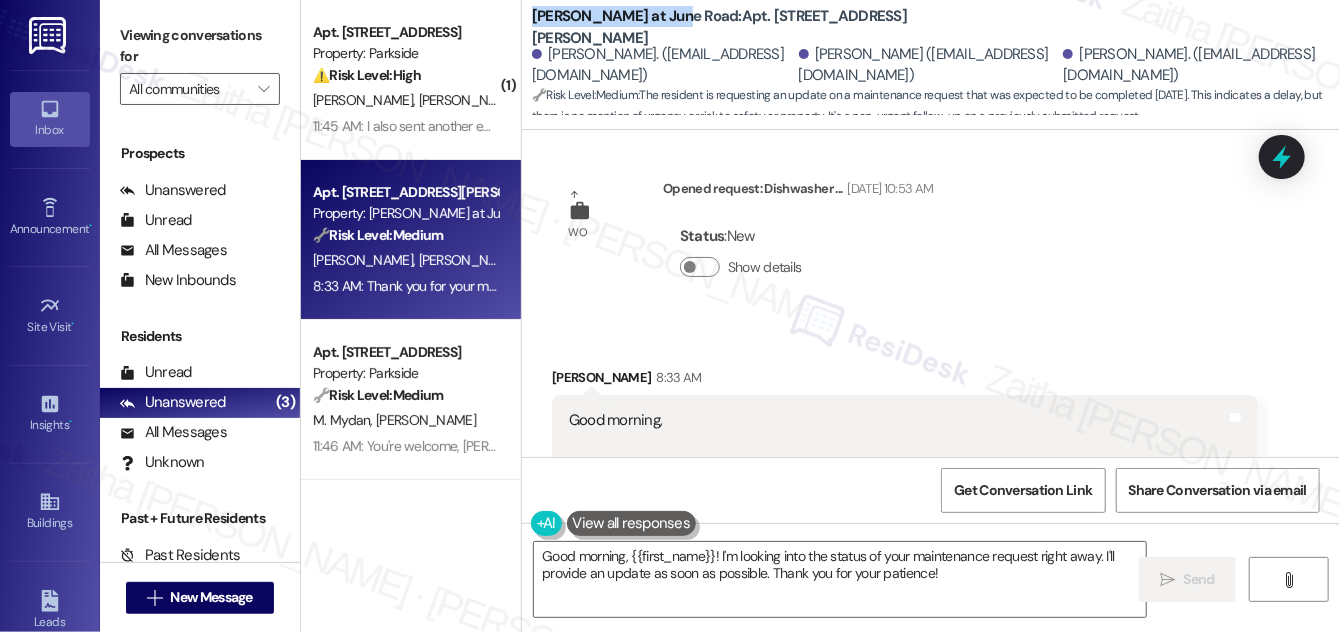 drag, startPoint x: 530, startPoint y: 12, endPoint x: 681, endPoint y: 7, distance: 151.08276 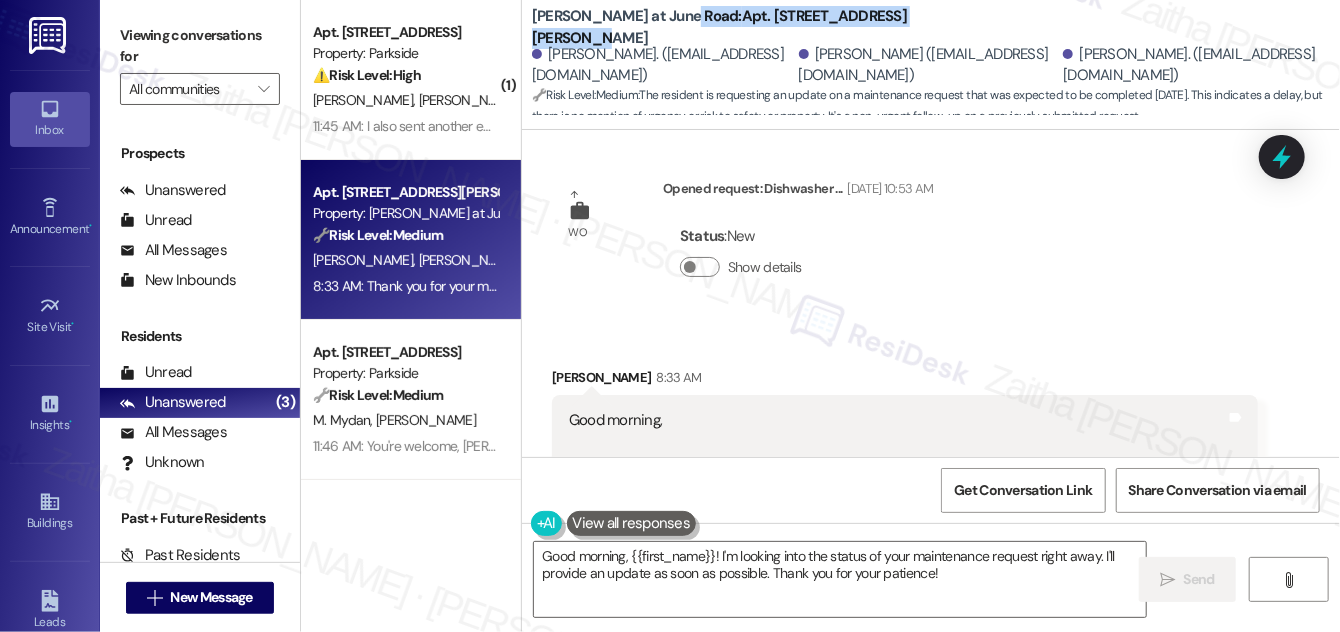 drag, startPoint x: 688, startPoint y: 17, endPoint x: 907, endPoint y: 0, distance: 219.65883 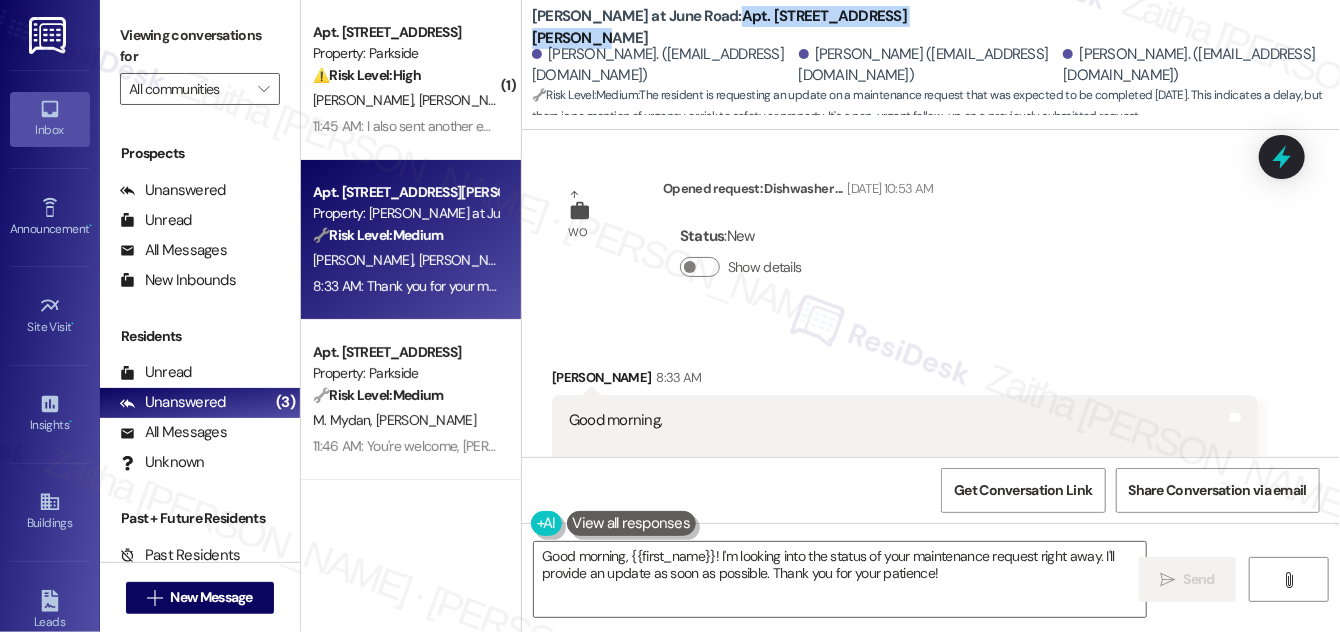 drag, startPoint x: 689, startPoint y: 16, endPoint x: 899, endPoint y: 18, distance: 210.00952 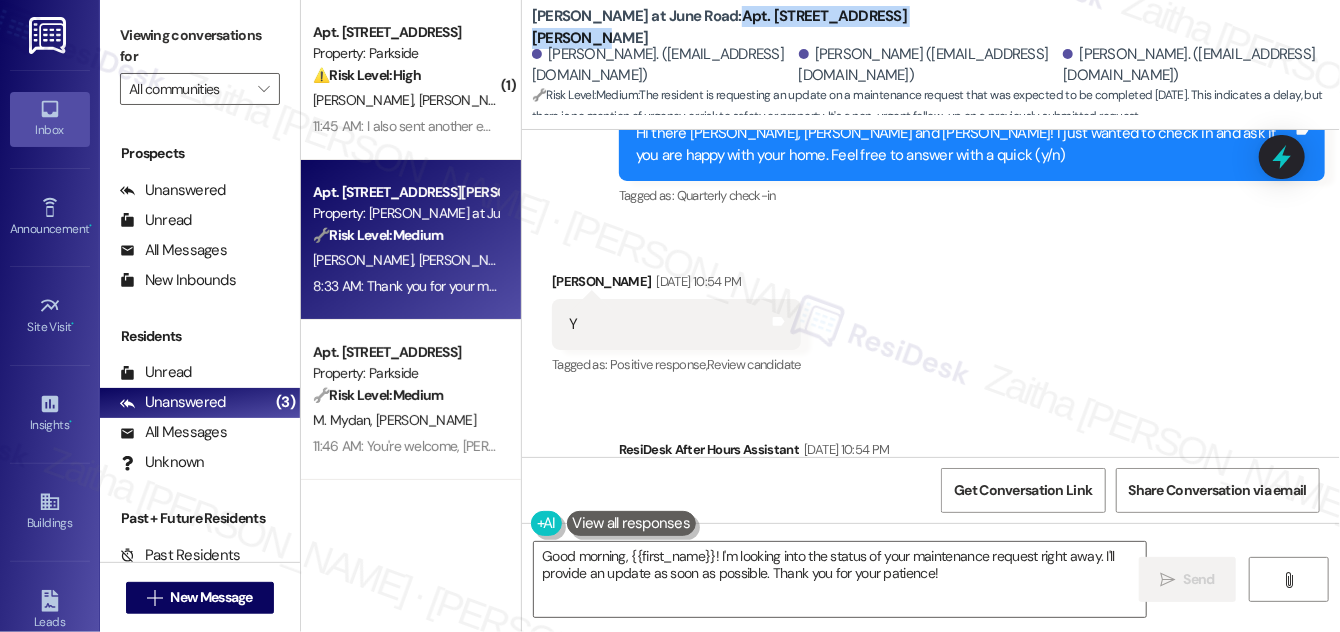 scroll, scrollTop: 24120, scrollLeft: 0, axis: vertical 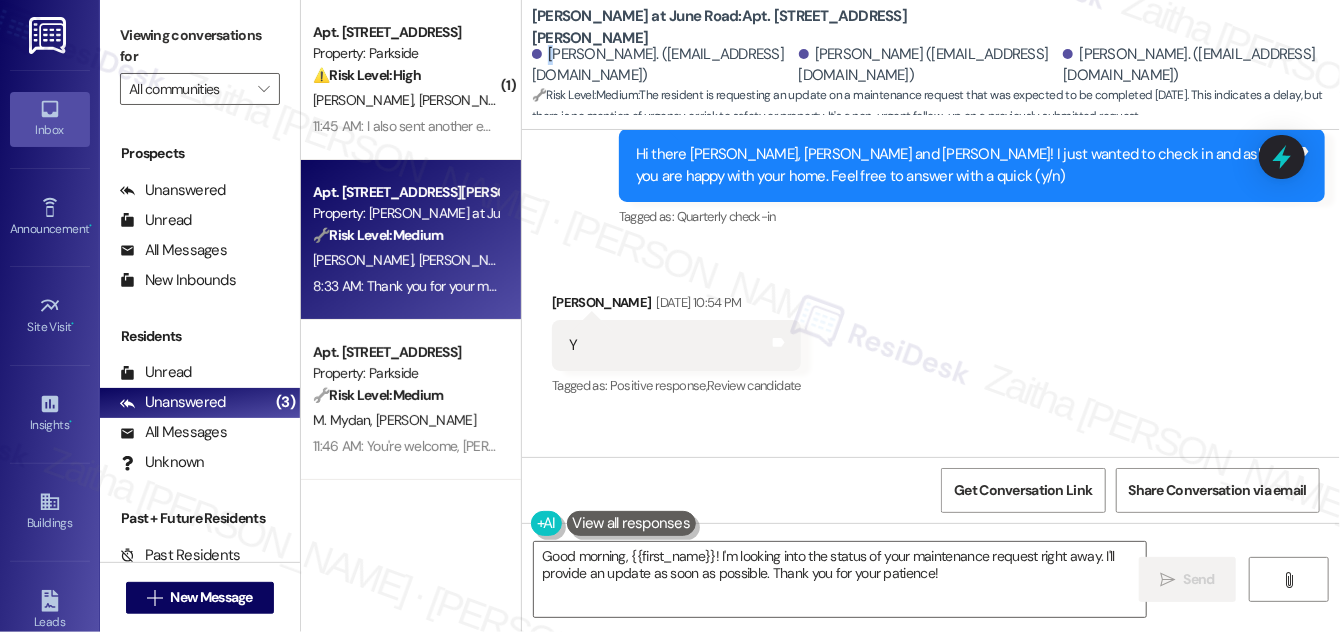 drag, startPoint x: 545, startPoint y: 52, endPoint x: 557, endPoint y: 51, distance: 12.0415945 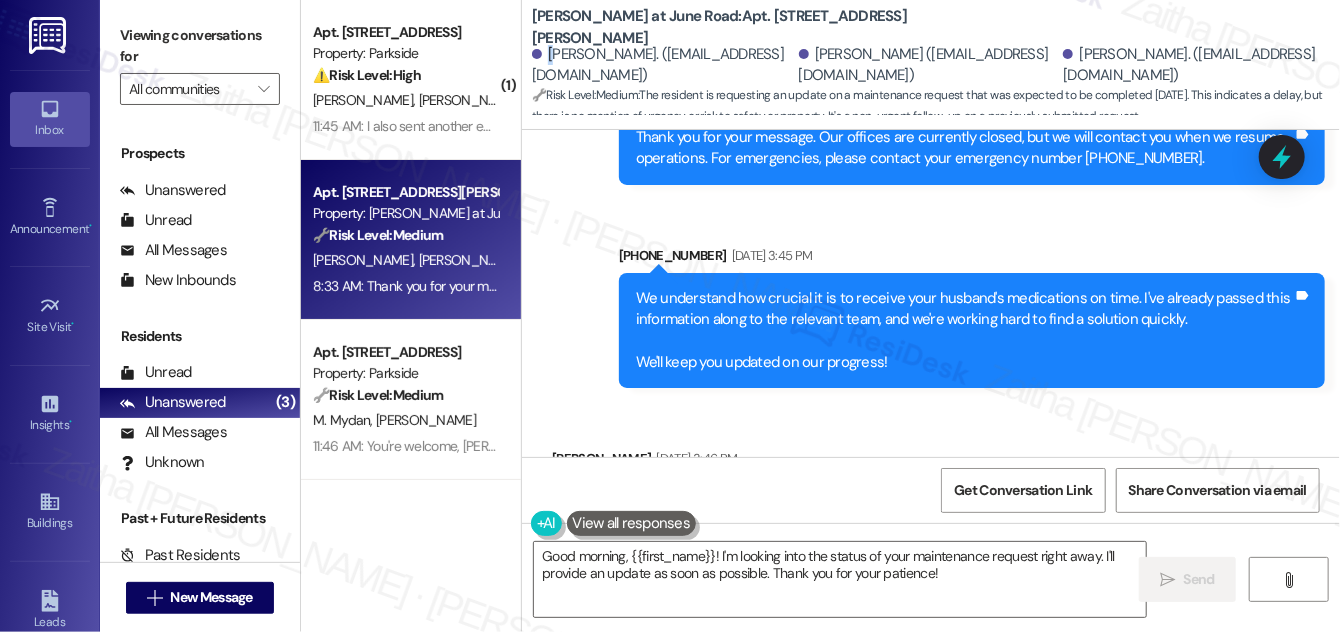 scroll, scrollTop: 12392, scrollLeft: 0, axis: vertical 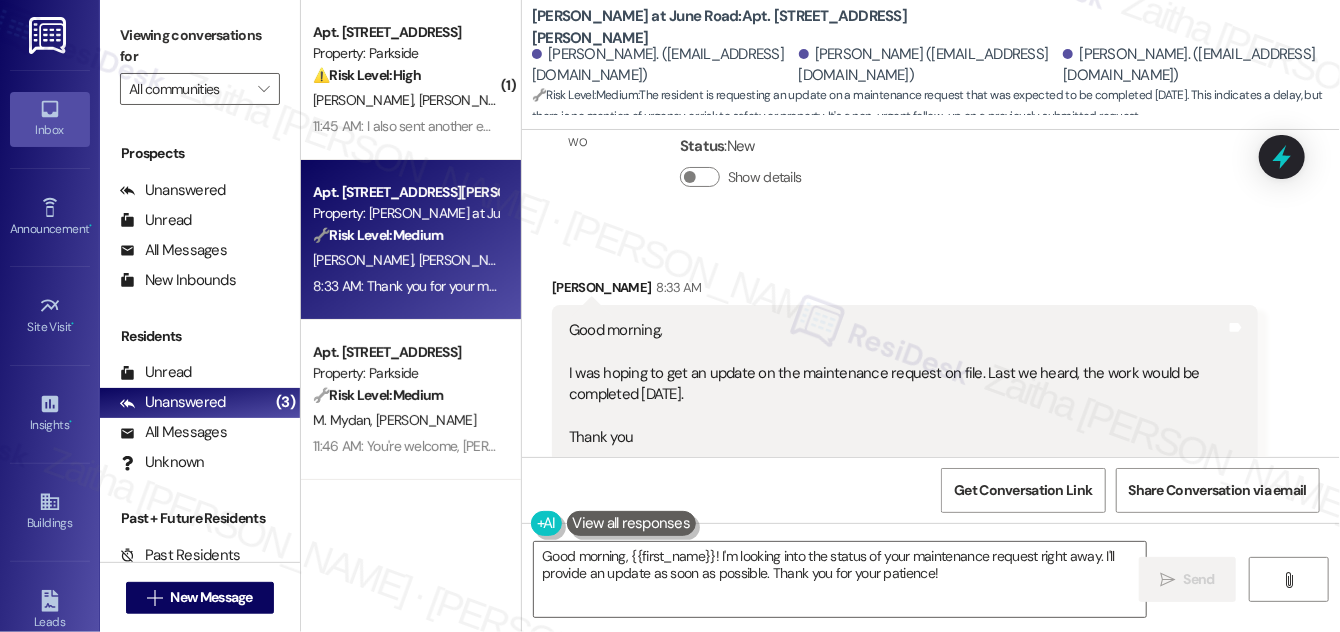 click on "[PERSON_NAME] 8:33 AM" at bounding box center (905, 291) 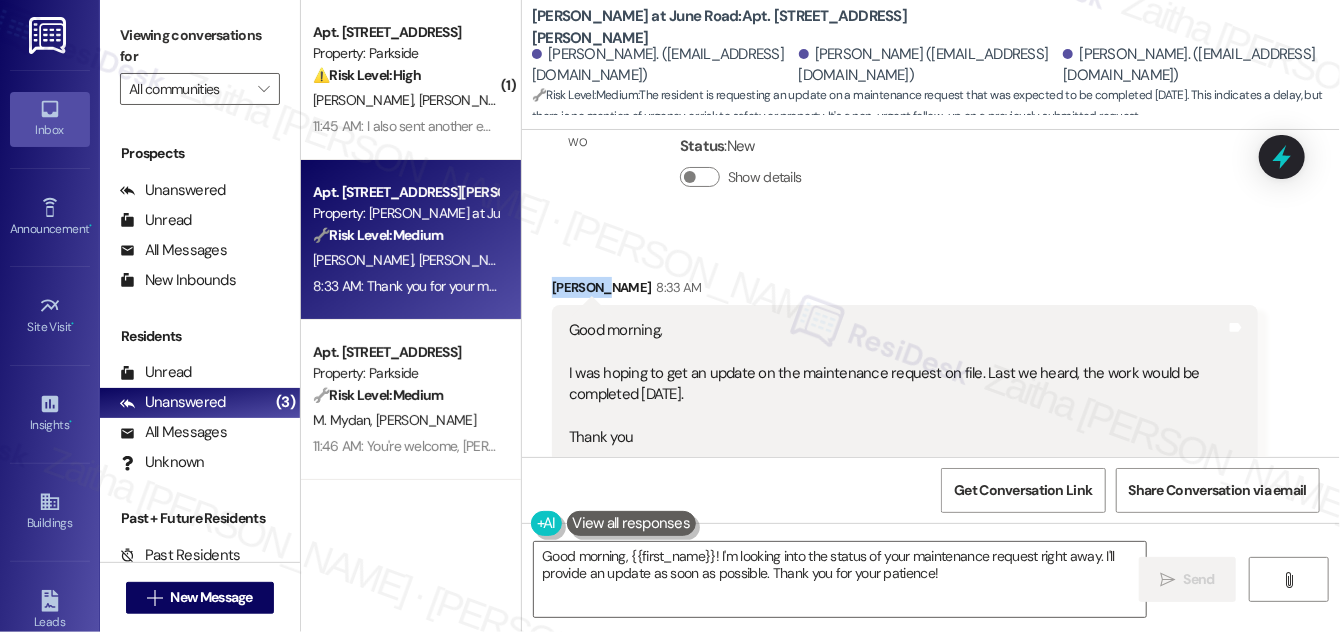 click on "[PERSON_NAME] 8:33 AM" at bounding box center [905, 291] 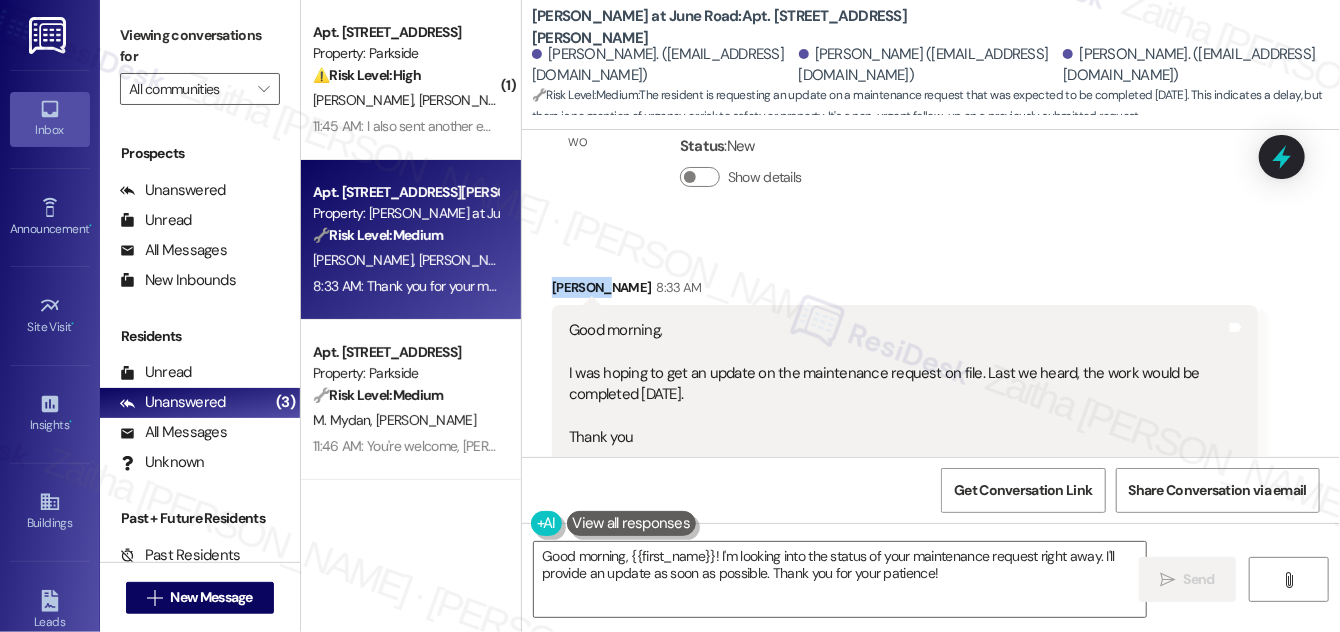 copy on "[PERSON_NAME]" 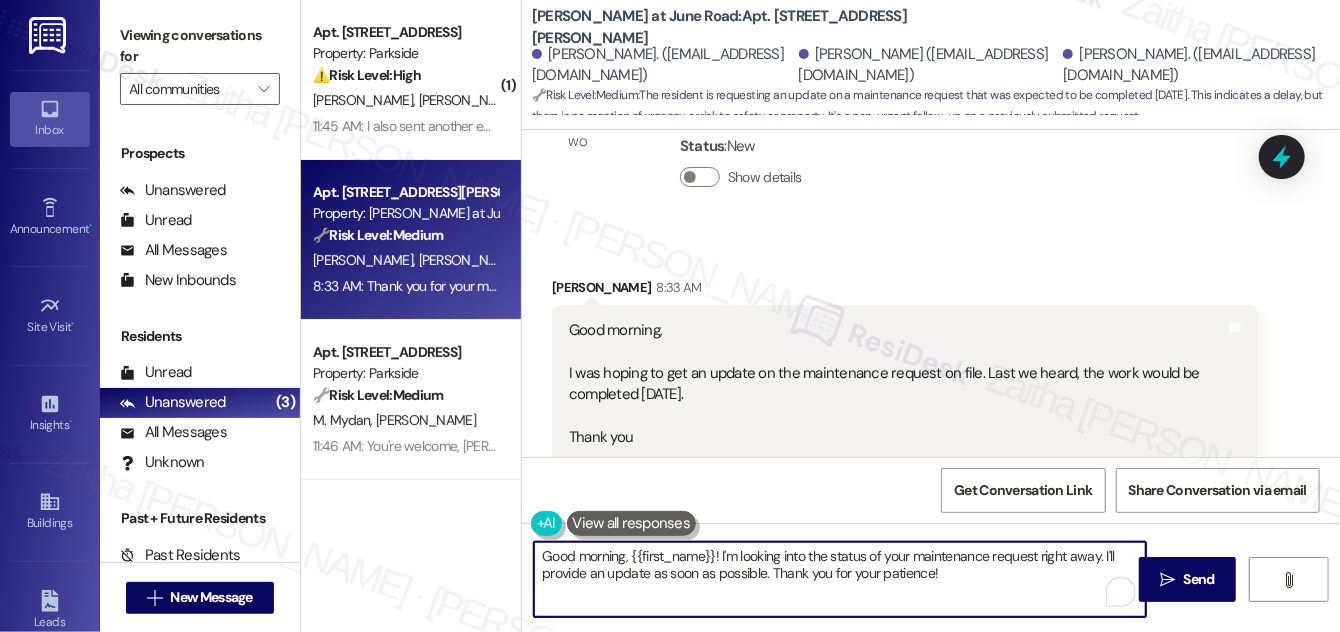 drag, startPoint x: 538, startPoint y: 553, endPoint x: 966, endPoint y: 592, distance: 429.7732 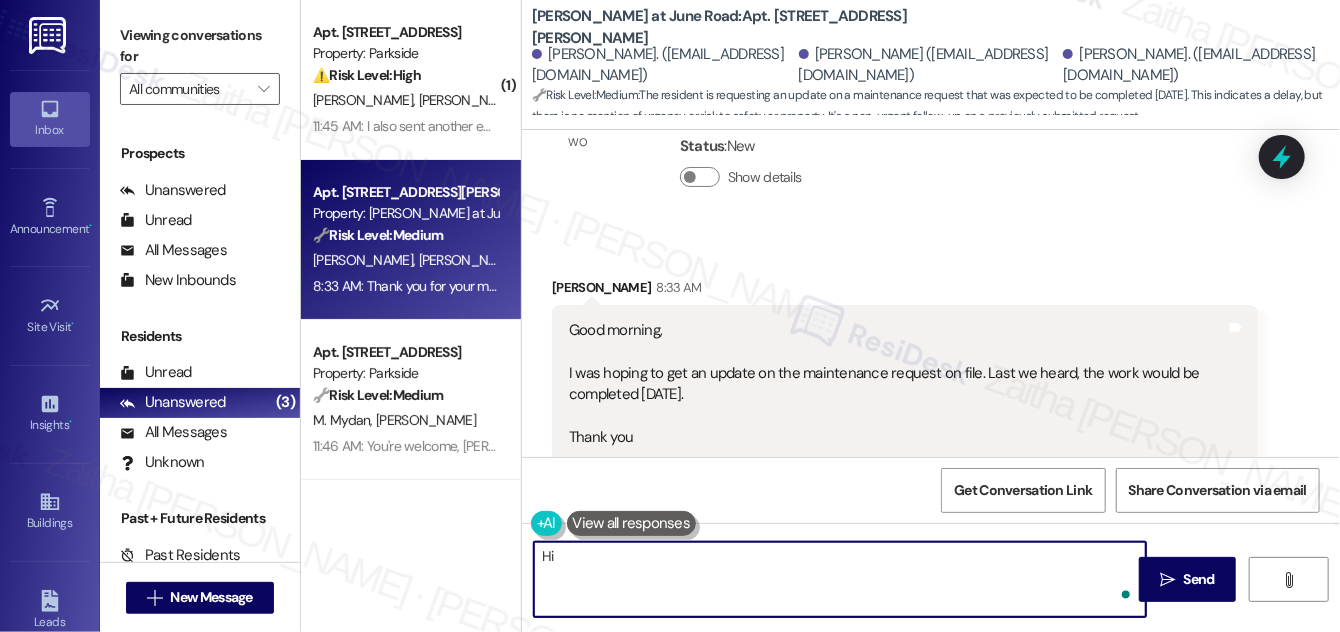 paste on "[PERSON_NAME]" 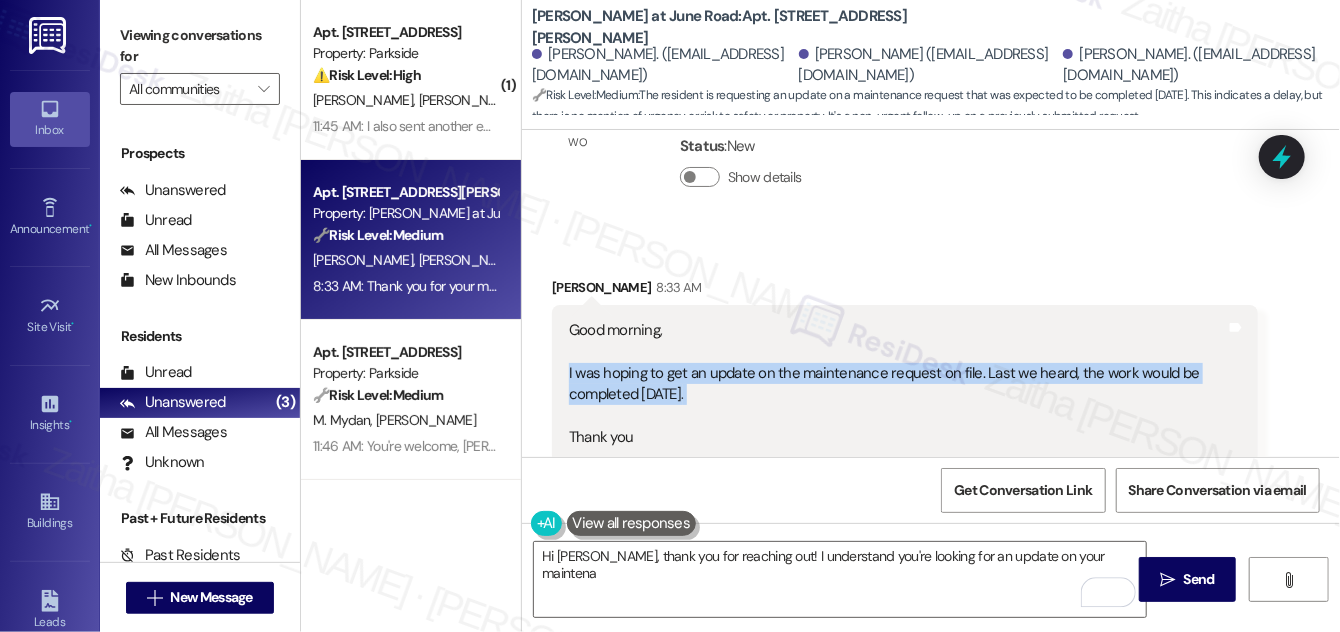 drag, startPoint x: 558, startPoint y: 252, endPoint x: 709, endPoint y: 290, distance: 155.70805 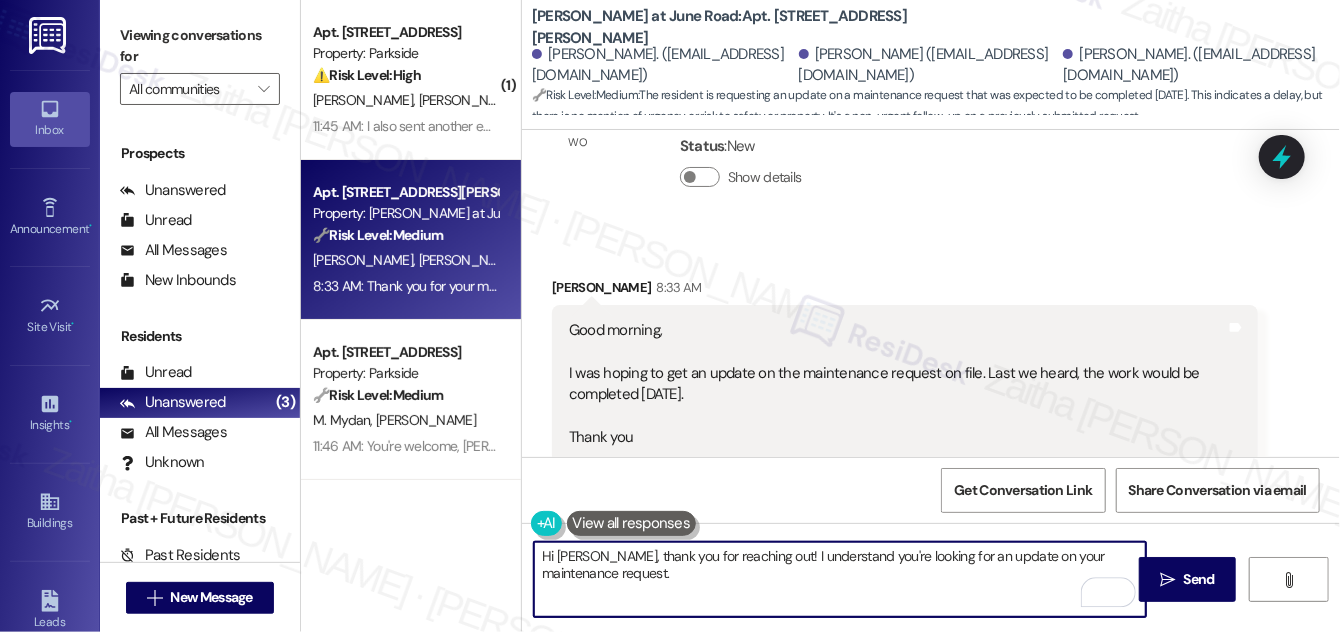paste on "May I kindly ask for the work order number or a brief description of the request so I can follow up with the team? I’ll provide you with an update as soon as I have more information.
Ask ChatGPT" 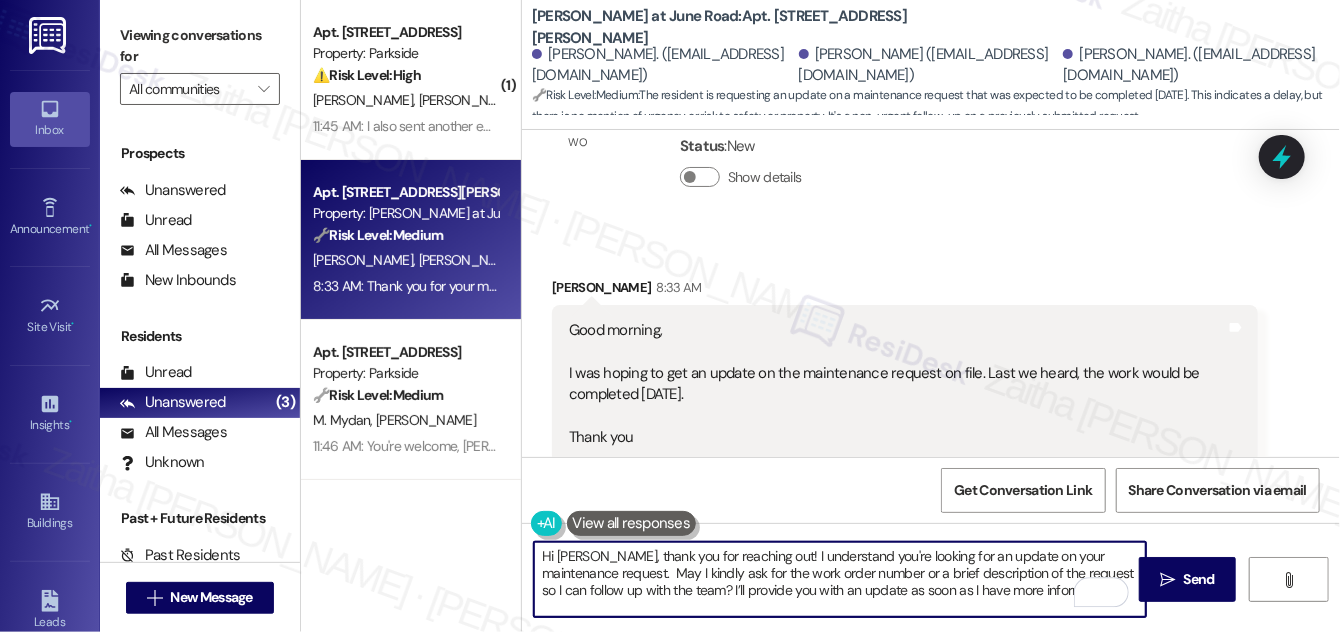 scroll, scrollTop: 170, scrollLeft: 0, axis: vertical 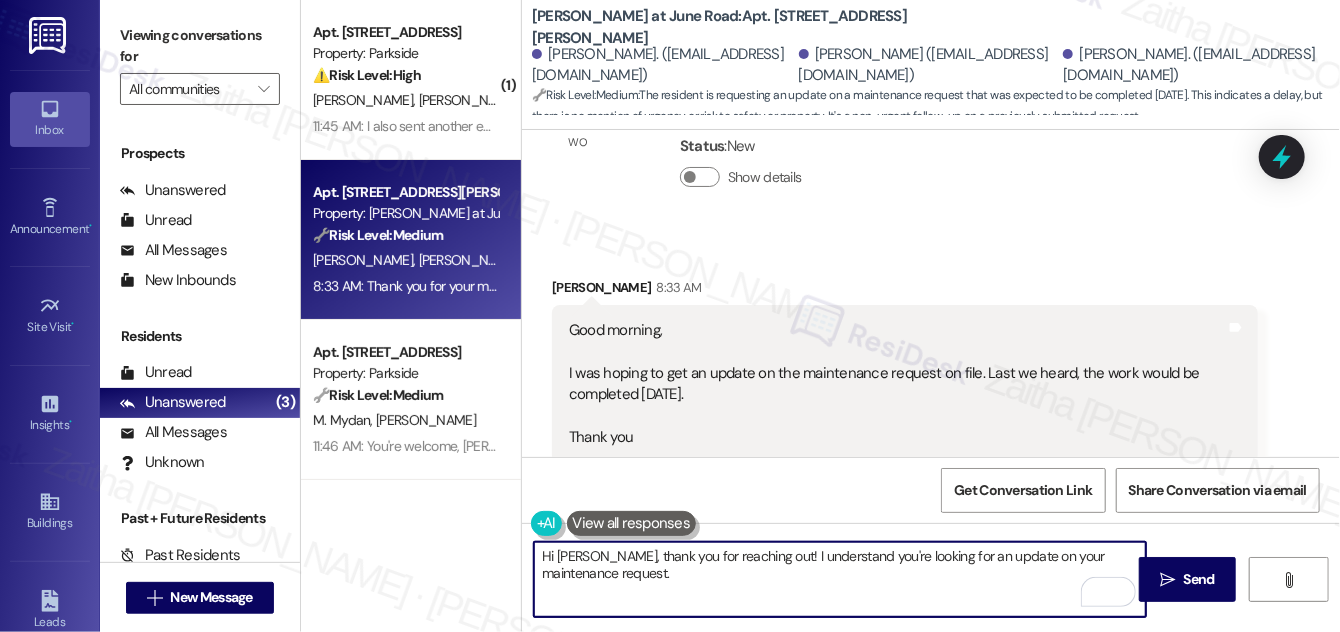 paste on "May I kindly ask for the work order number or a brief description of the request so I can follow up with the team? I’ll provide you with an update as soon as I have more information." 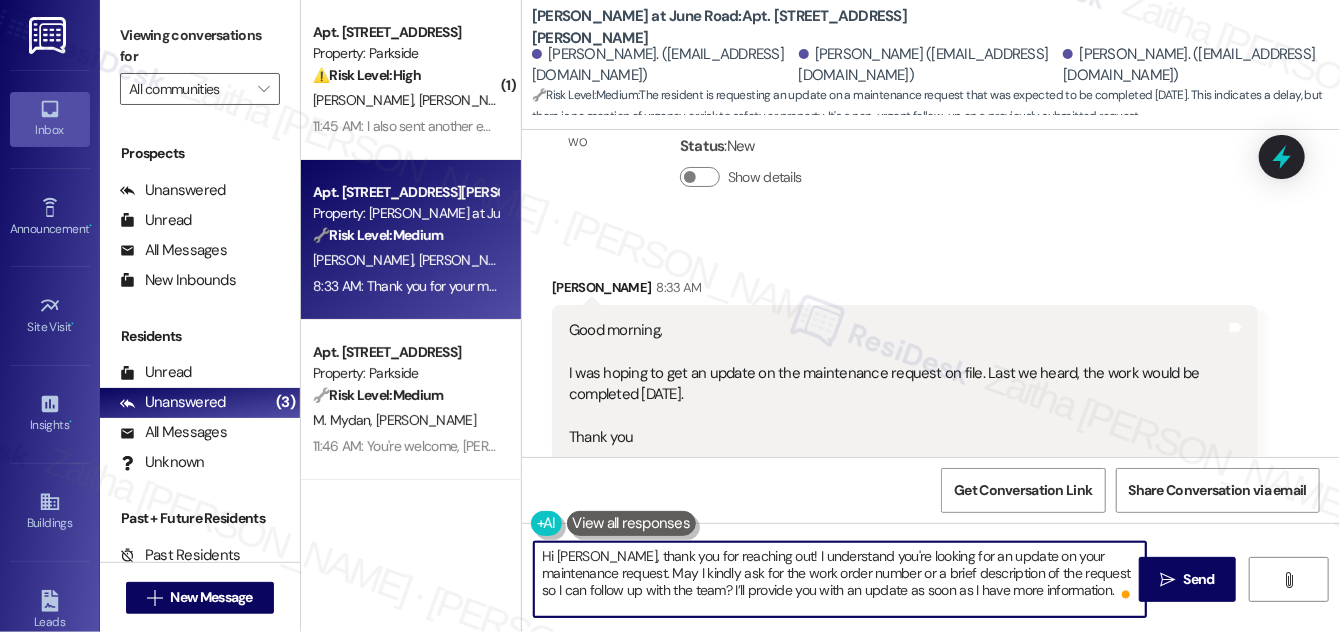 click on "Hi [PERSON_NAME], thank you for reaching out! I understand you're looking for an update on your maintenance request. May I kindly ask for the work order number or a brief description of the request so I can follow up with the team? I’ll provide you with an update as soon as I have more information." at bounding box center (840, 579) 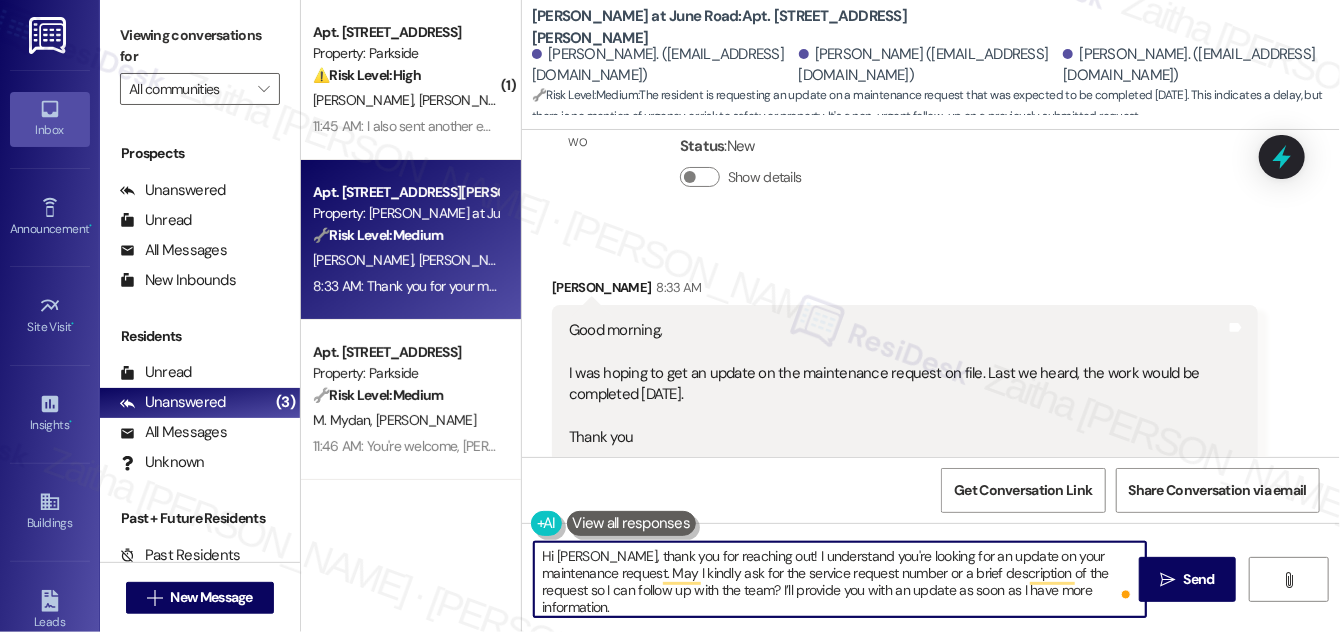 click on "Hi [PERSON_NAME], thank you for reaching out! I understand you're looking for an update on your maintenance request. May I kindly ask for the service request number or a brief description of the request so I can follow up with the team? I’ll provide you with an update as soon as I have more information." at bounding box center (840, 579) 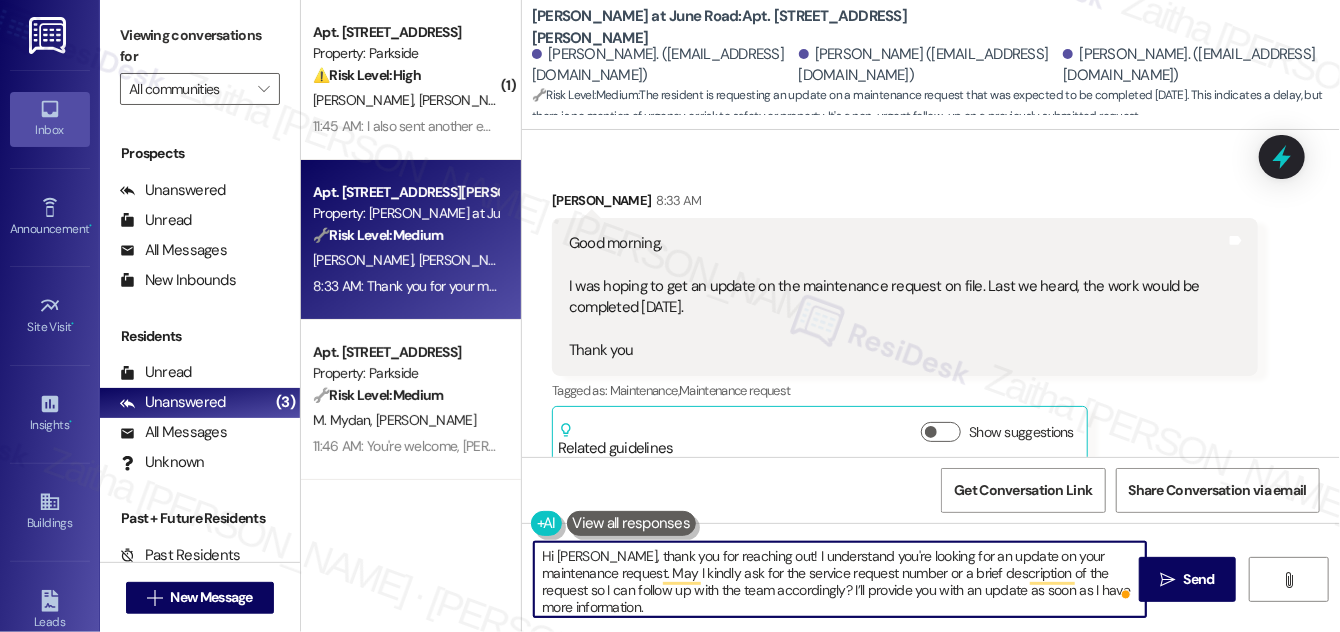 scroll, scrollTop: 24937, scrollLeft: 0, axis: vertical 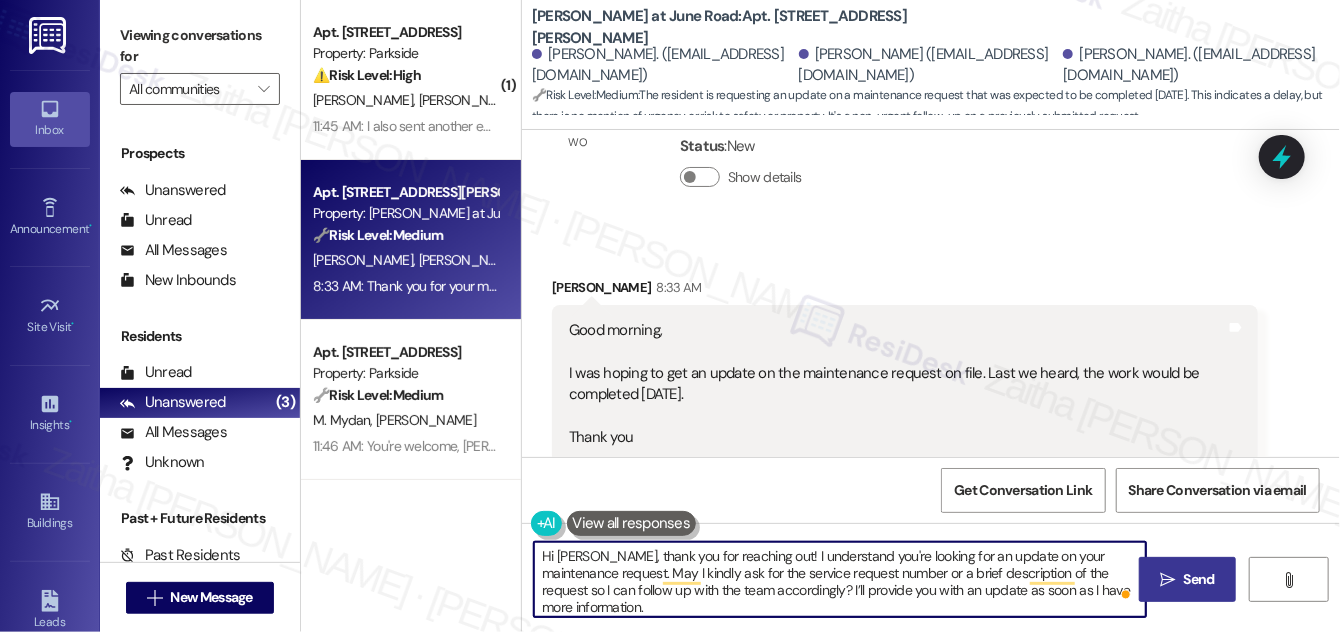 type on "Hi [PERSON_NAME], thank you for reaching out! I understand you're looking for an update on your maintenance request. May I kindly ask for the service request number or a brief description of the request so I can follow up with the team accordingly? I’ll provide you with an update as soon as I have more information." 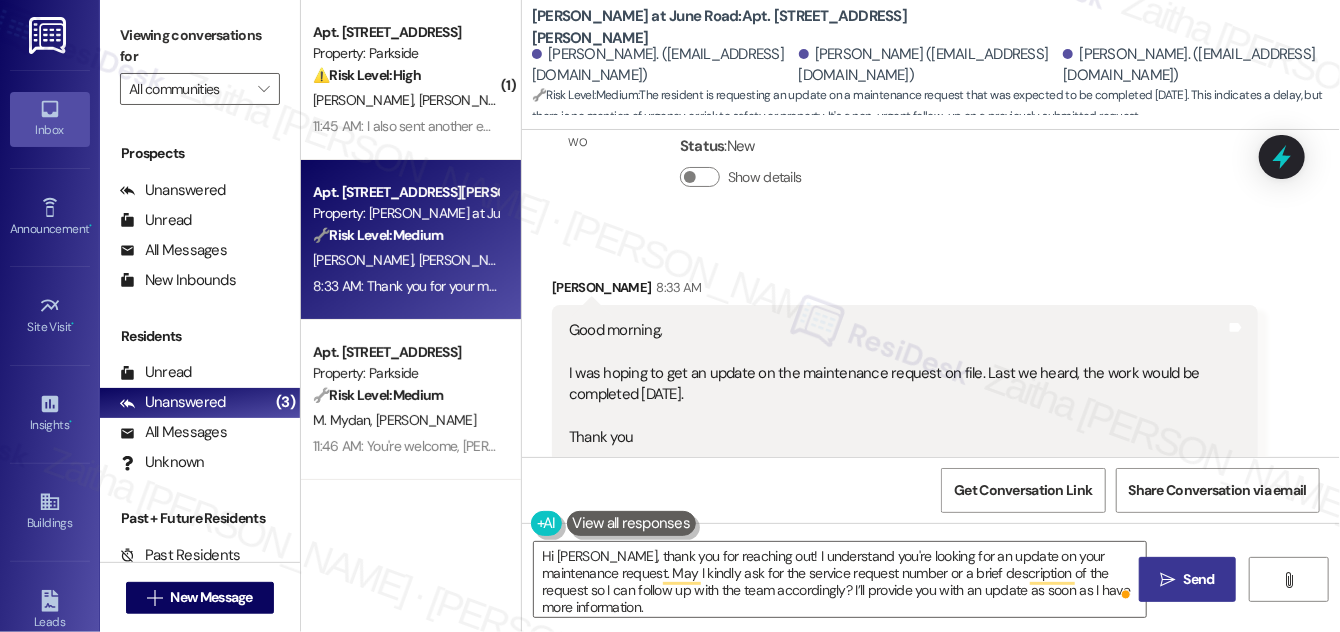 click on "Send" at bounding box center [1199, 579] 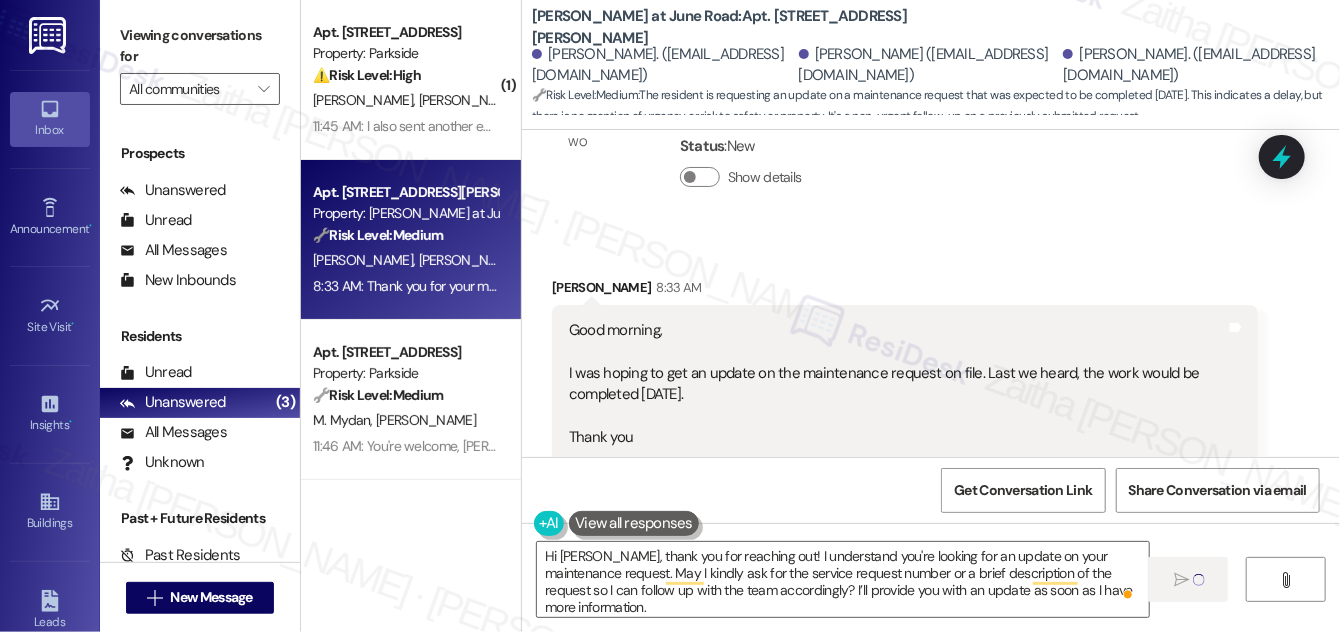 type 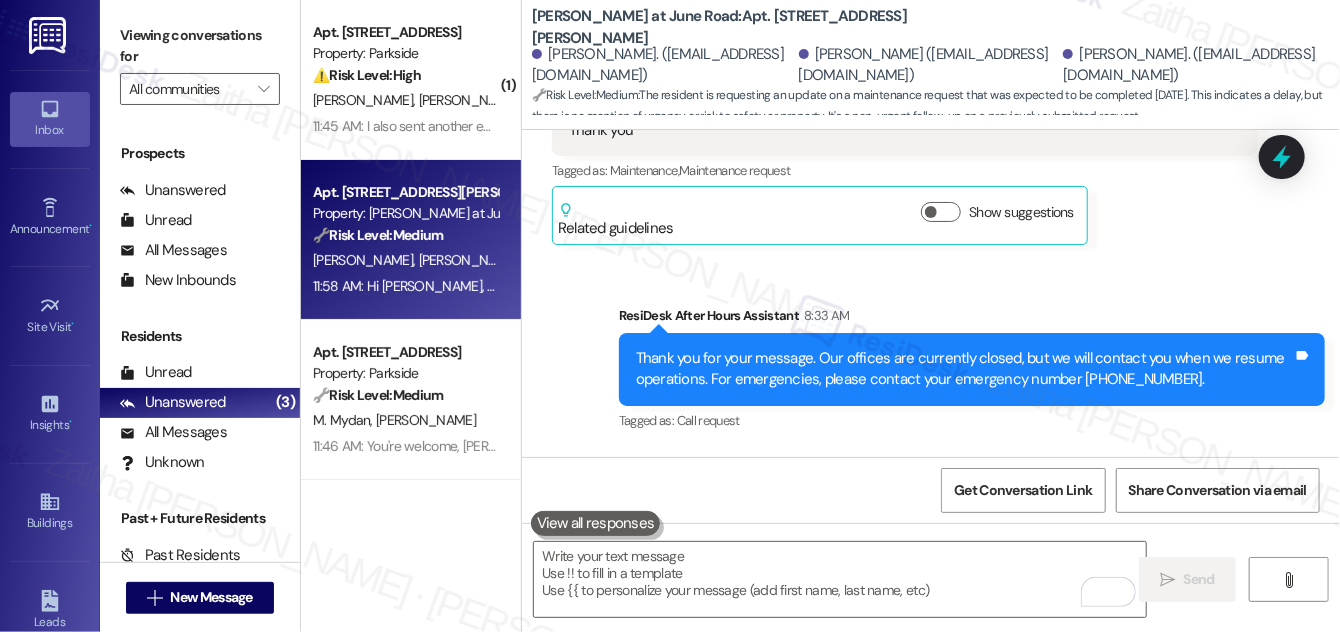 scroll, scrollTop: 25292, scrollLeft: 0, axis: vertical 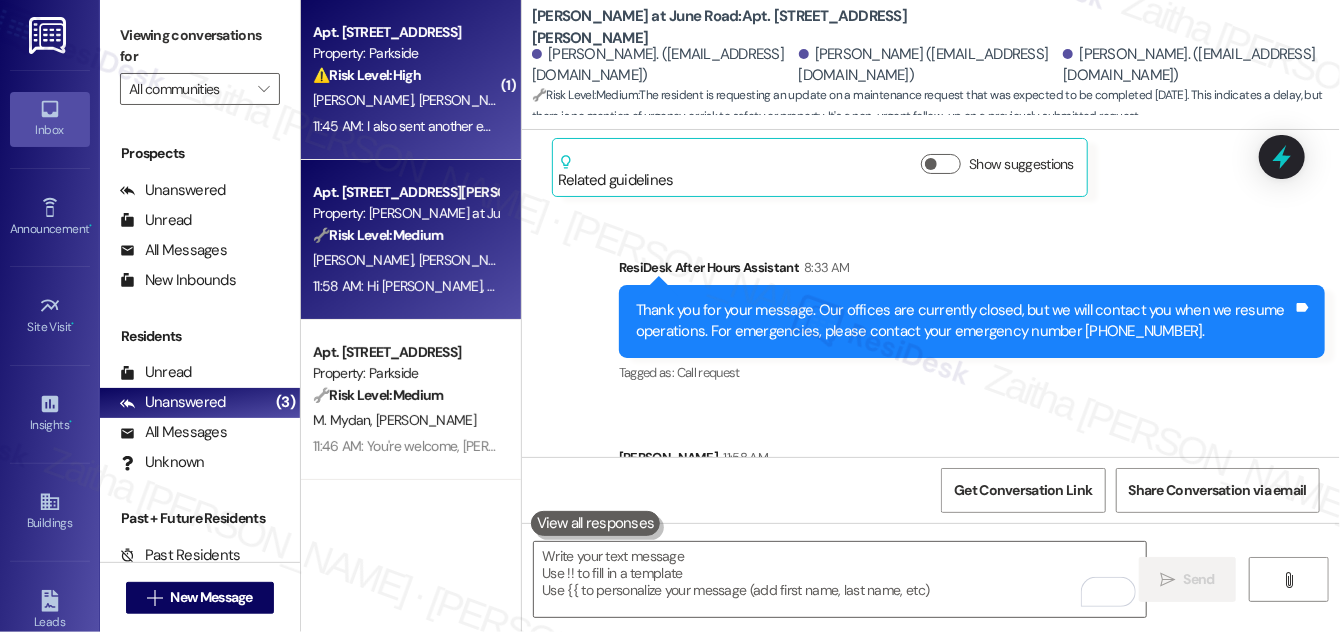 click on "Property: Parkside" at bounding box center (405, 53) 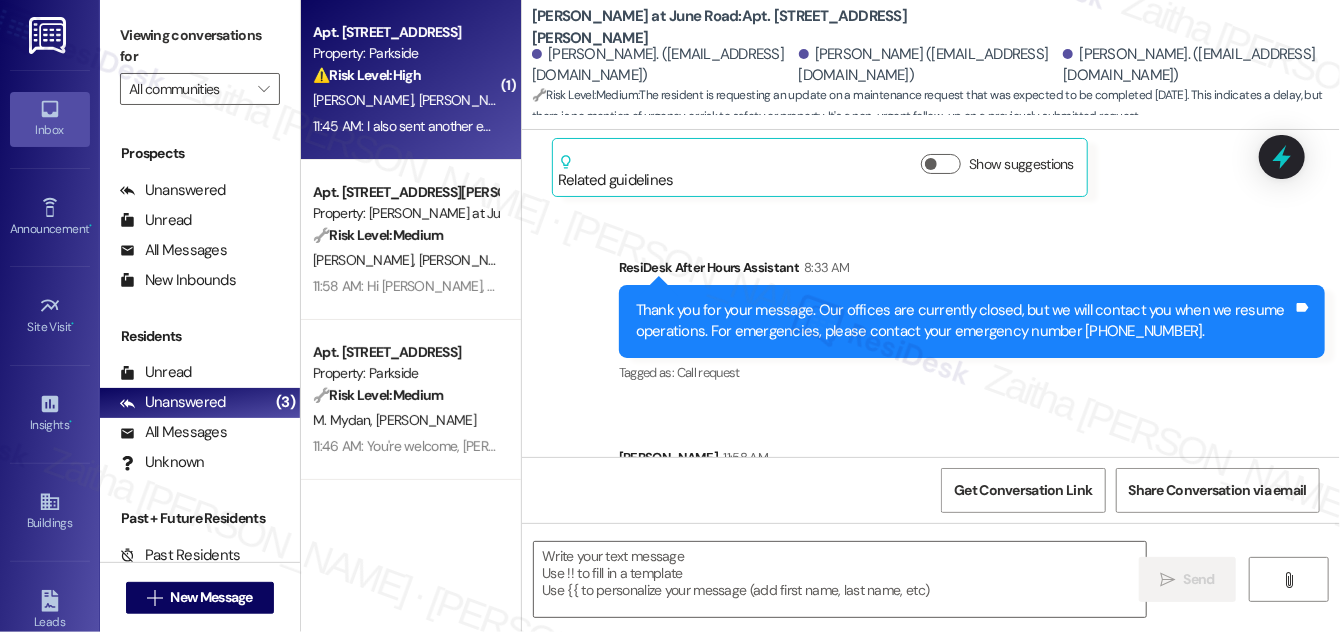 type on "Fetching suggested responses. Please feel free to read through the conversation in the meantime." 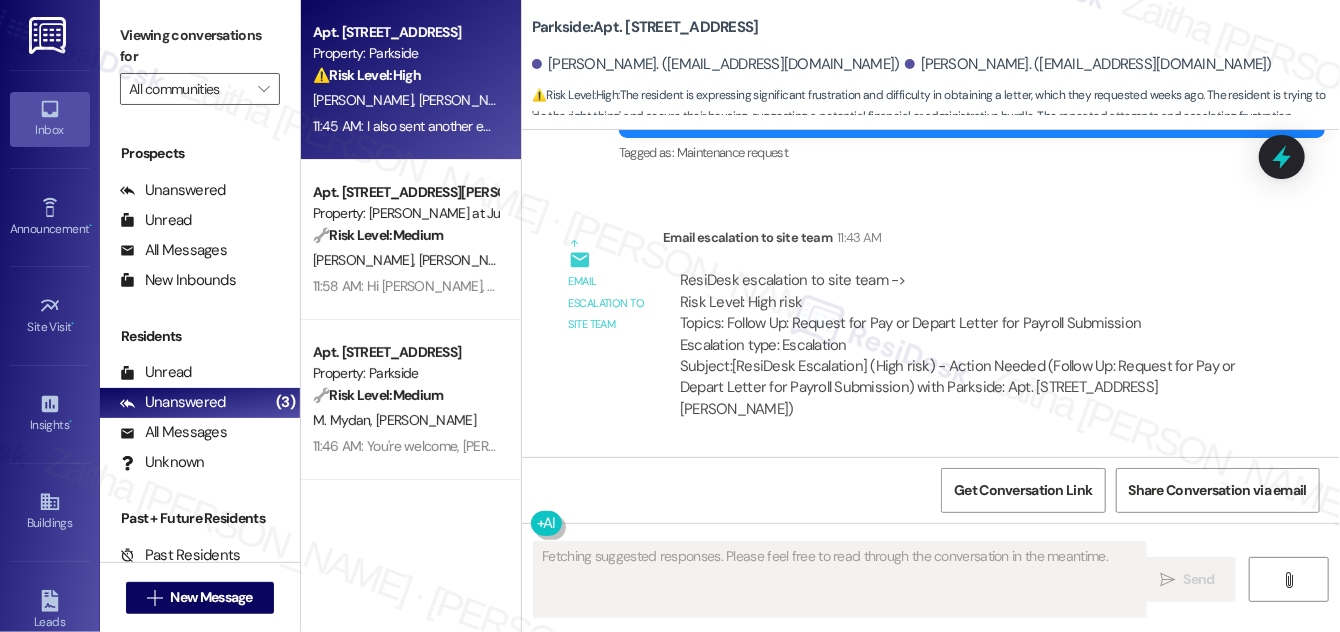 scroll, scrollTop: 11960, scrollLeft: 0, axis: vertical 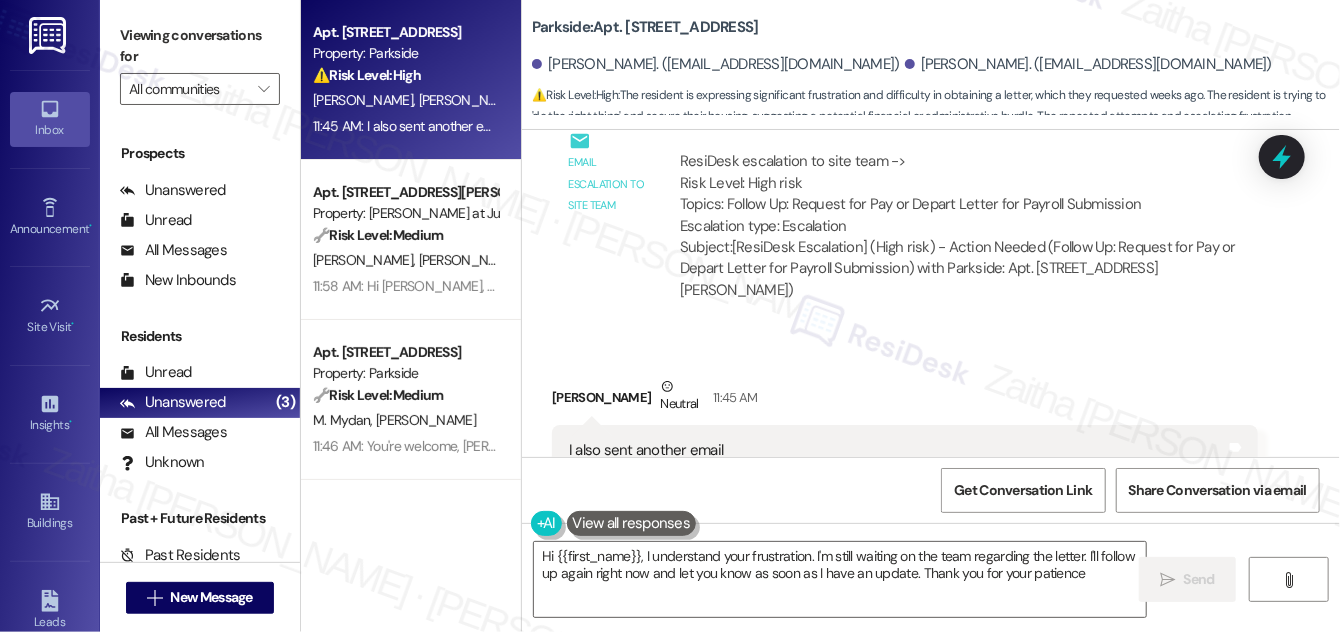 type on "Hi {{first_name}}, I understand your frustration. I'm still waiting on the team regarding the letter. I'll follow up again right now and let you know as soon as I have an update. Thank you for your patience!" 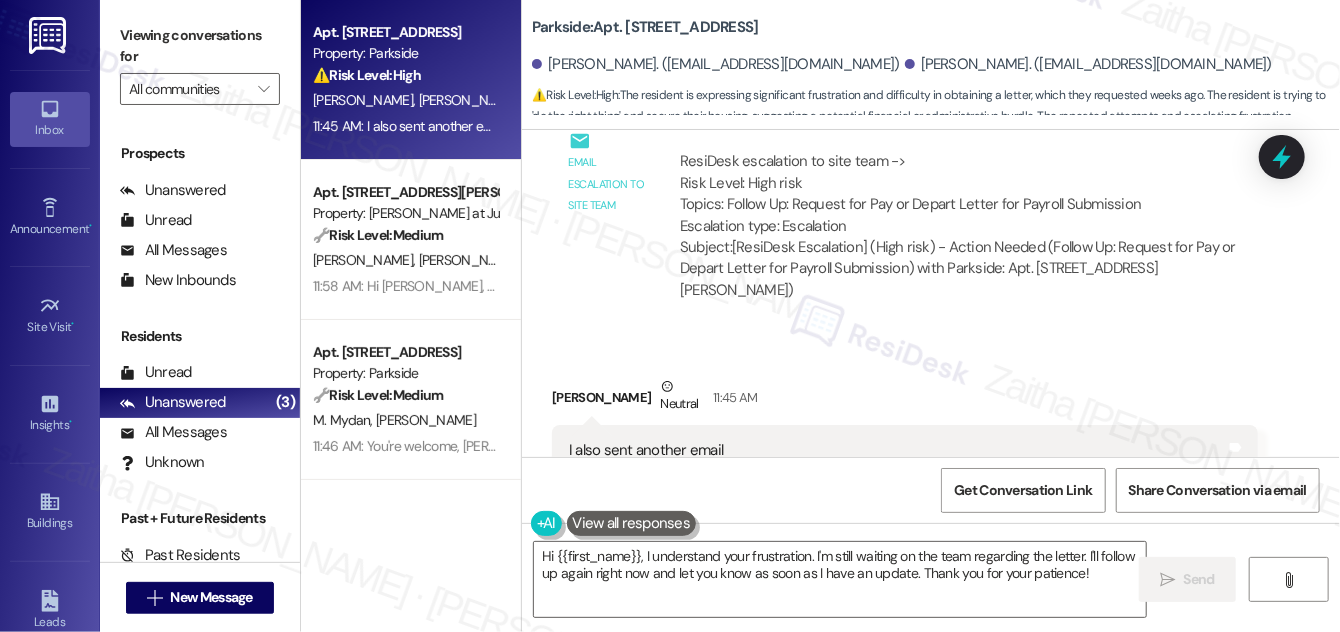 scroll, scrollTop: 12325, scrollLeft: 0, axis: vertical 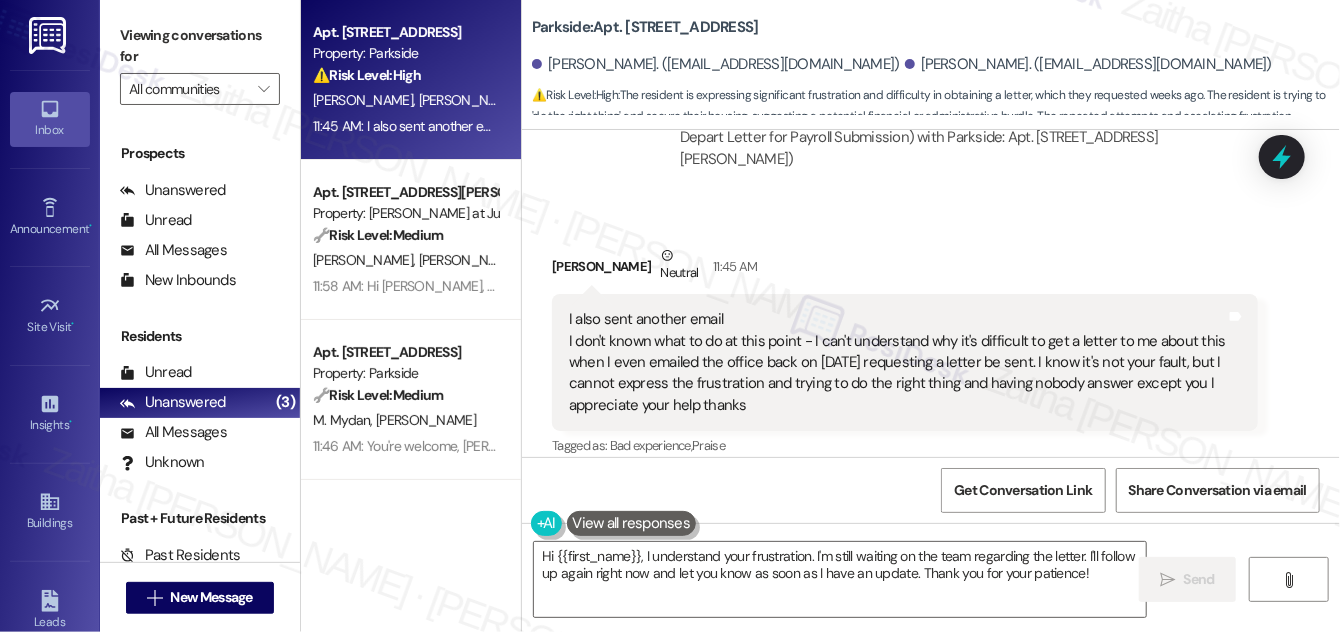 drag, startPoint x: 563, startPoint y: 295, endPoint x: 755, endPoint y: 378, distance: 209.17218 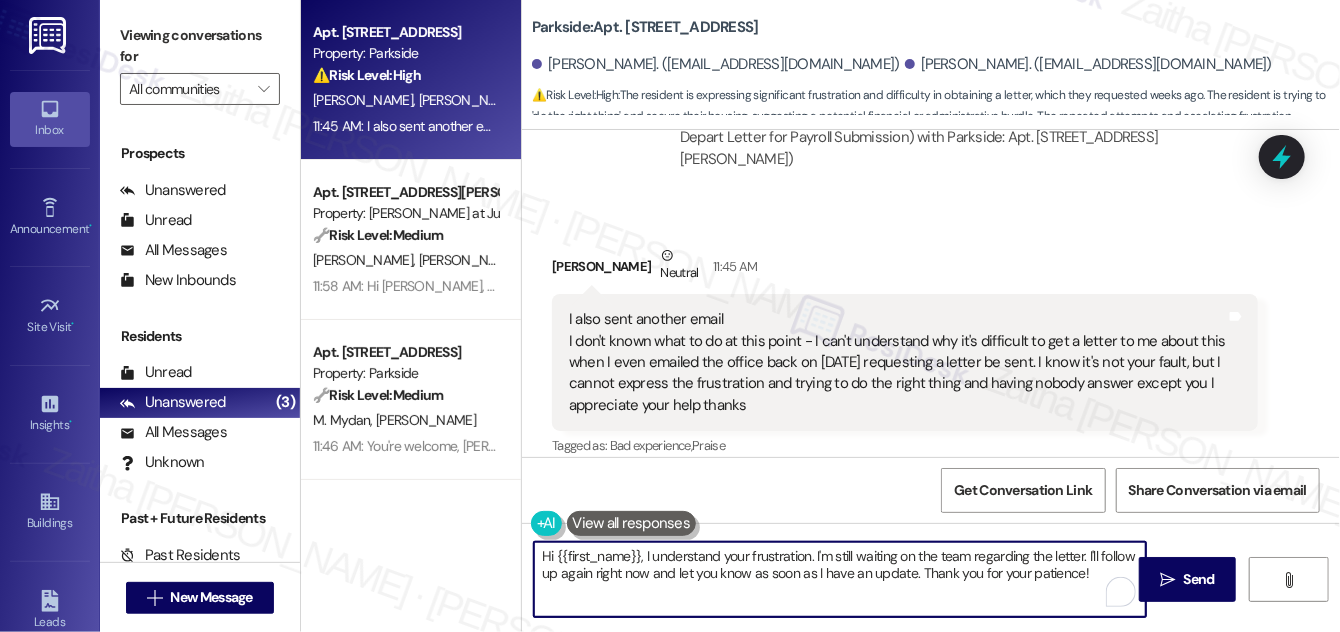 click on "Hi {{first_name}}, I understand your frustration. I'm still waiting on the team regarding the letter. I'll follow up again right now and let you know as soon as I have an update. Thank you for your patience!" at bounding box center (840, 579) 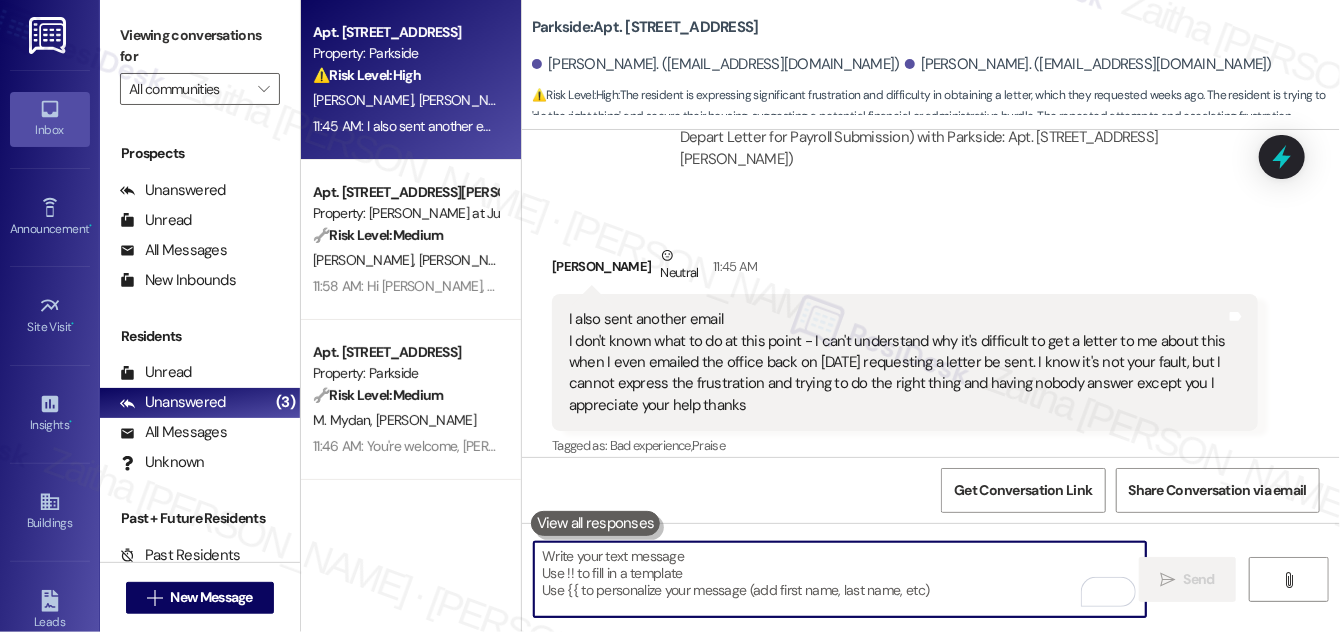 paste on "I completely understand your frustration, and I’m really sorry you’re still waiting. I’ve followed up again with the team and truly appreciate your patience and kind words—I know this has been difficult." 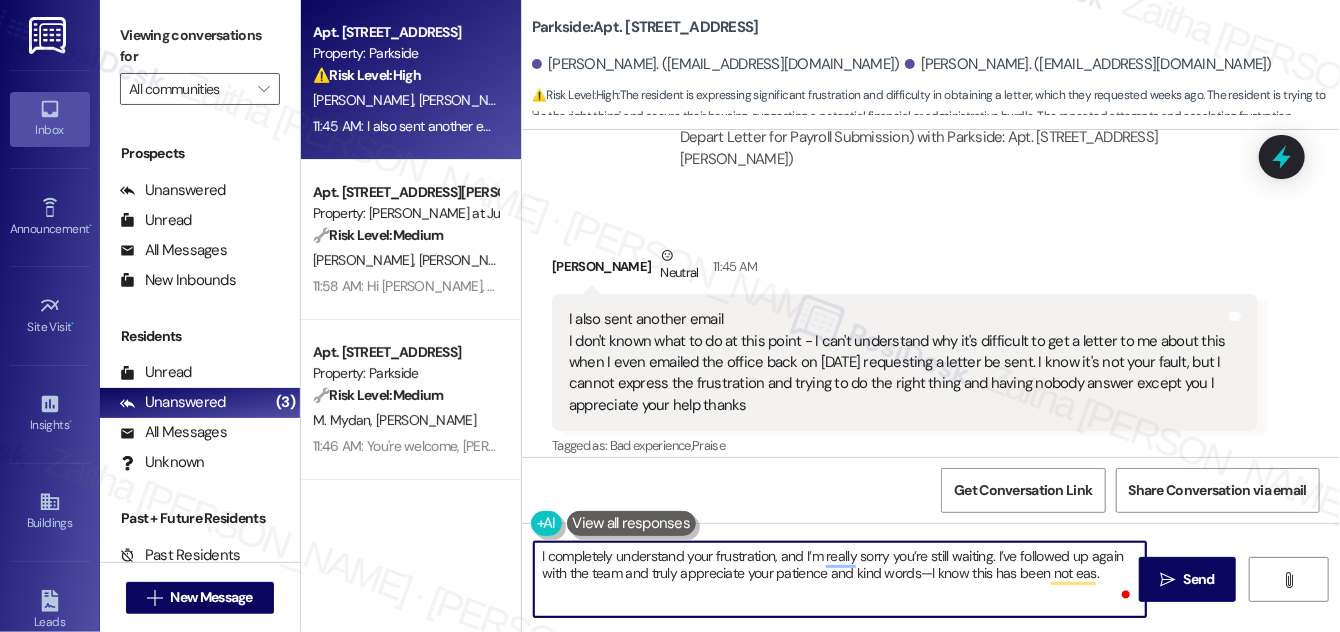 type on "I completely understand your frustration, and I’m really sorry you’re still waiting. I’ve followed up again with the team and truly appreciate your patience and kind words—I know this has been not easy." 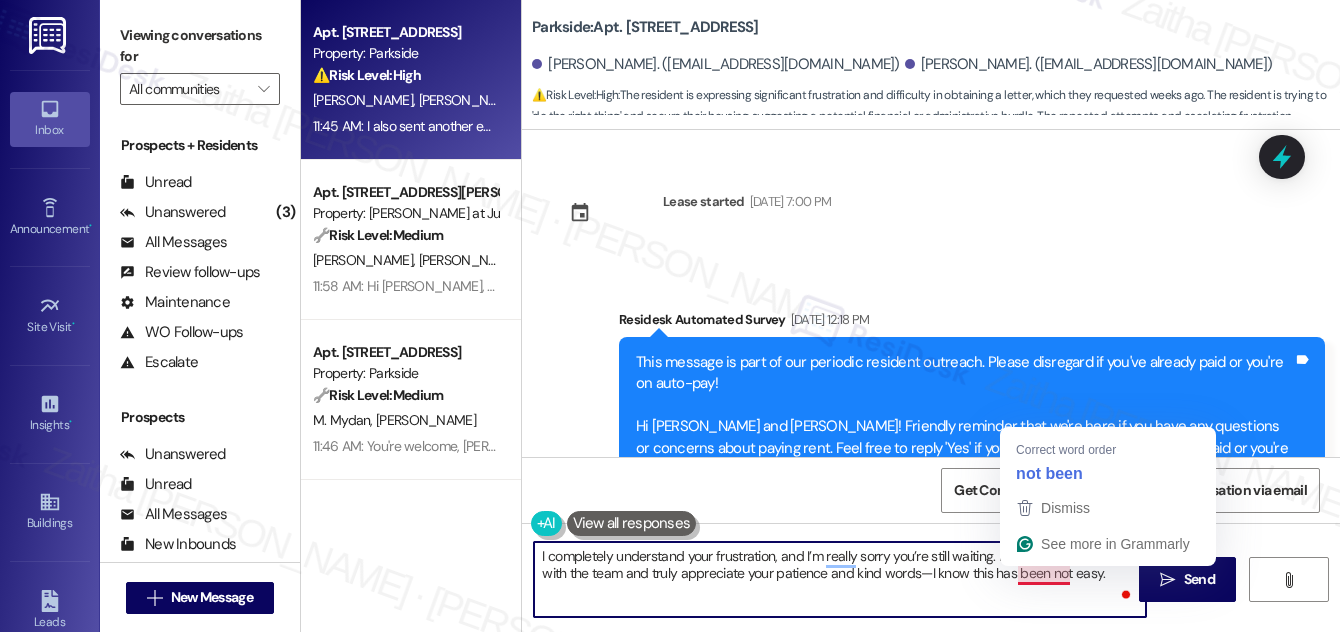 scroll, scrollTop: 0, scrollLeft: 0, axis: both 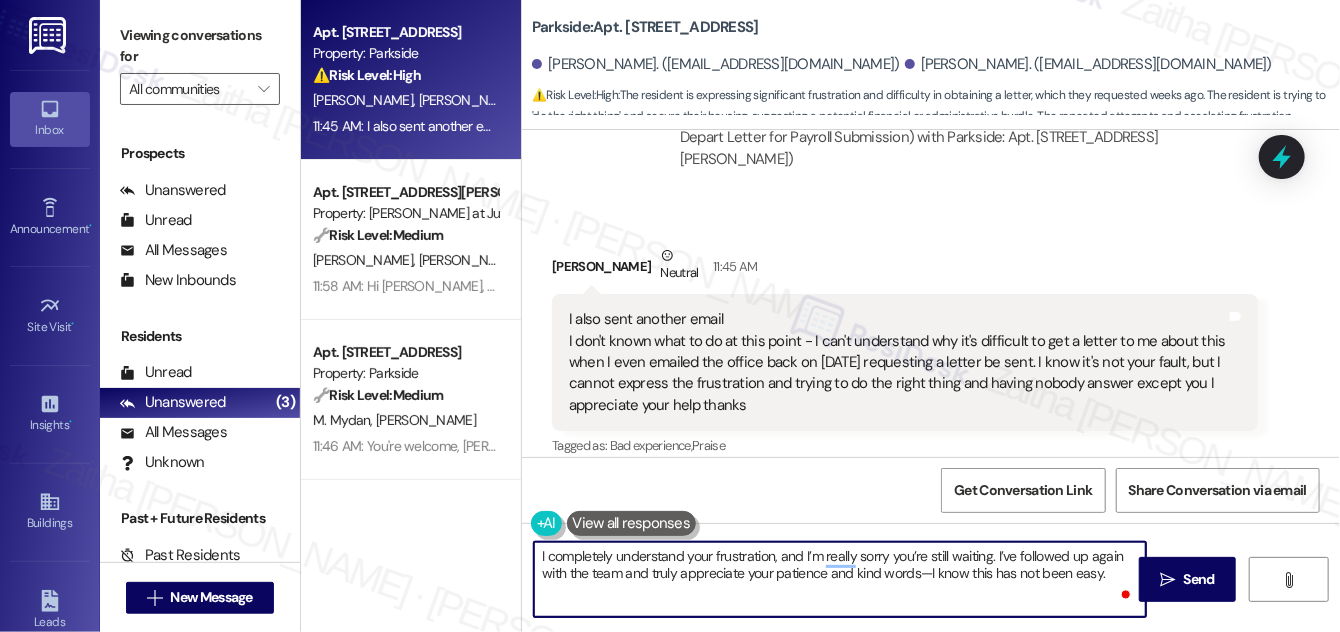 click on "I completely understand your frustration, and I’m really sorry you’re still waiting. I’ve followed up again with the team and truly appreciate your patience and kind words—I know this has not been easy." at bounding box center [840, 579] 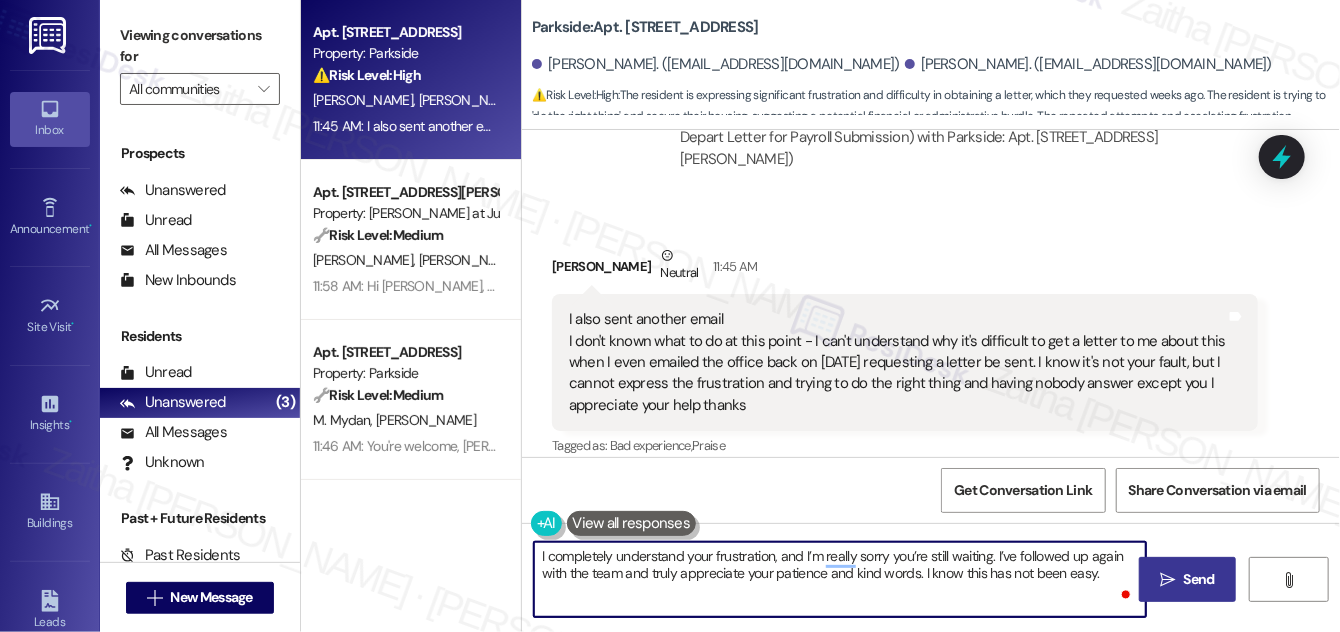 type on "I completely understand your frustration, and I’m really sorry you’re still waiting. I’ve followed up again with the team and truly appreciate your patience and kind words. I know this has not been easy." 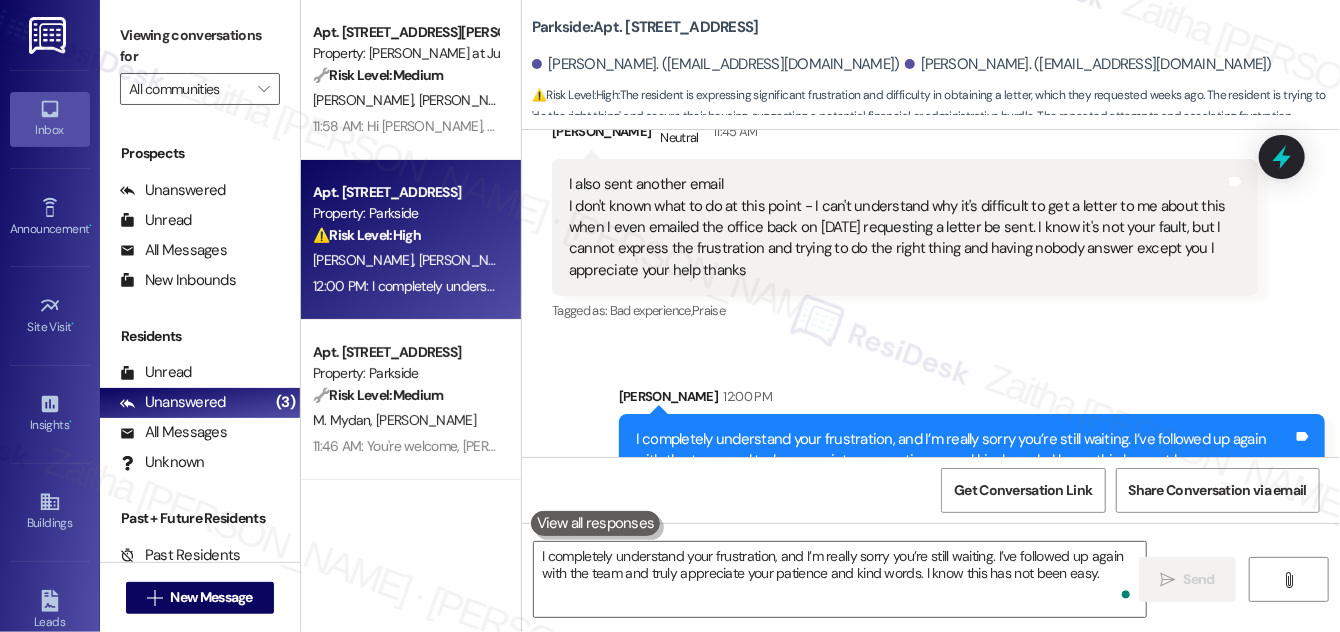 scroll, scrollTop: 12485, scrollLeft: 0, axis: vertical 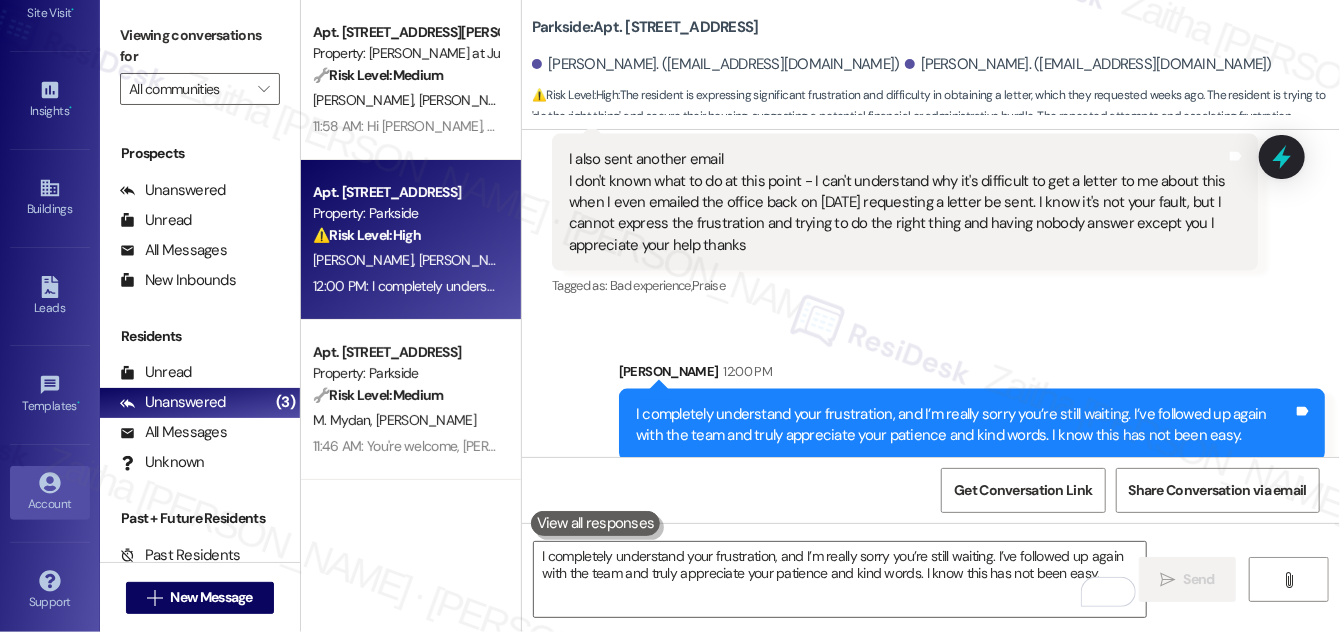click on "Account" at bounding box center [50, 504] 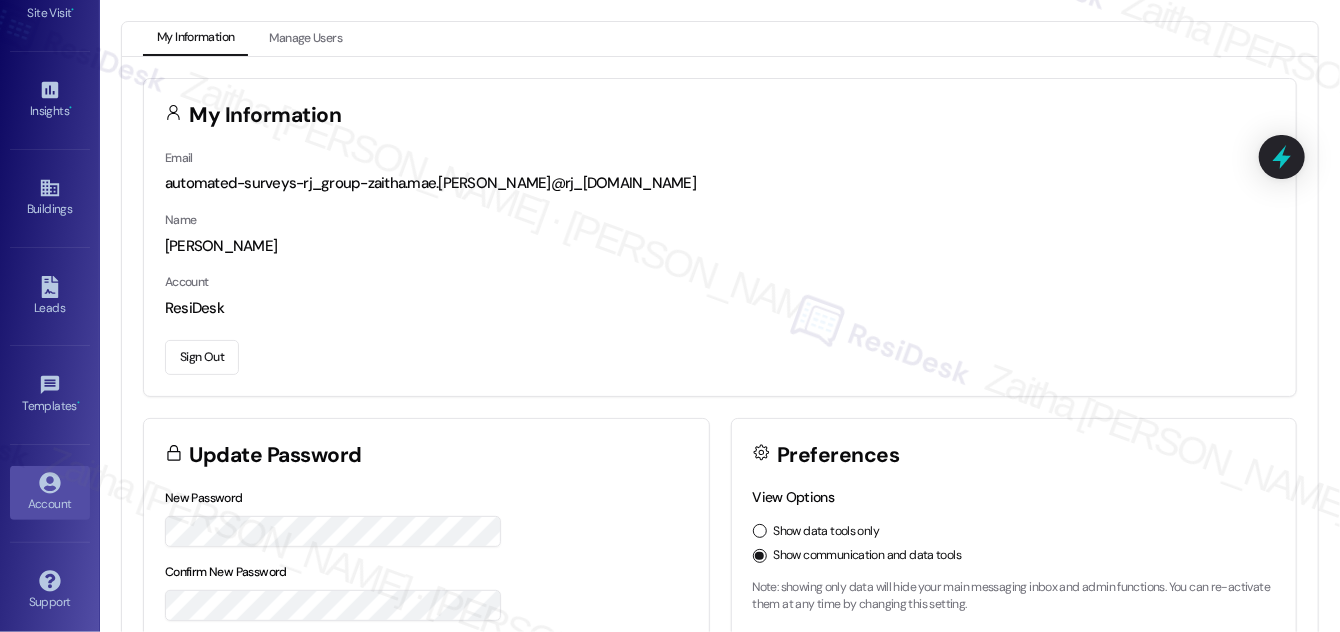click on "Sign Out" at bounding box center [202, 357] 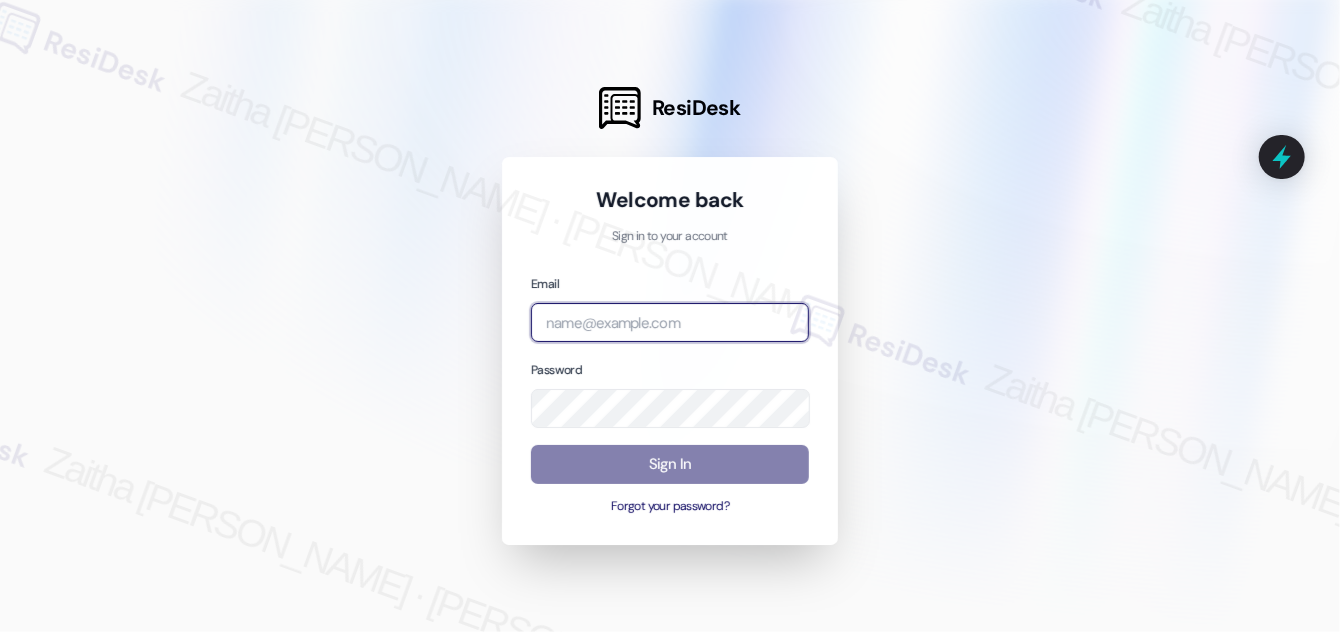 click at bounding box center [670, 322] 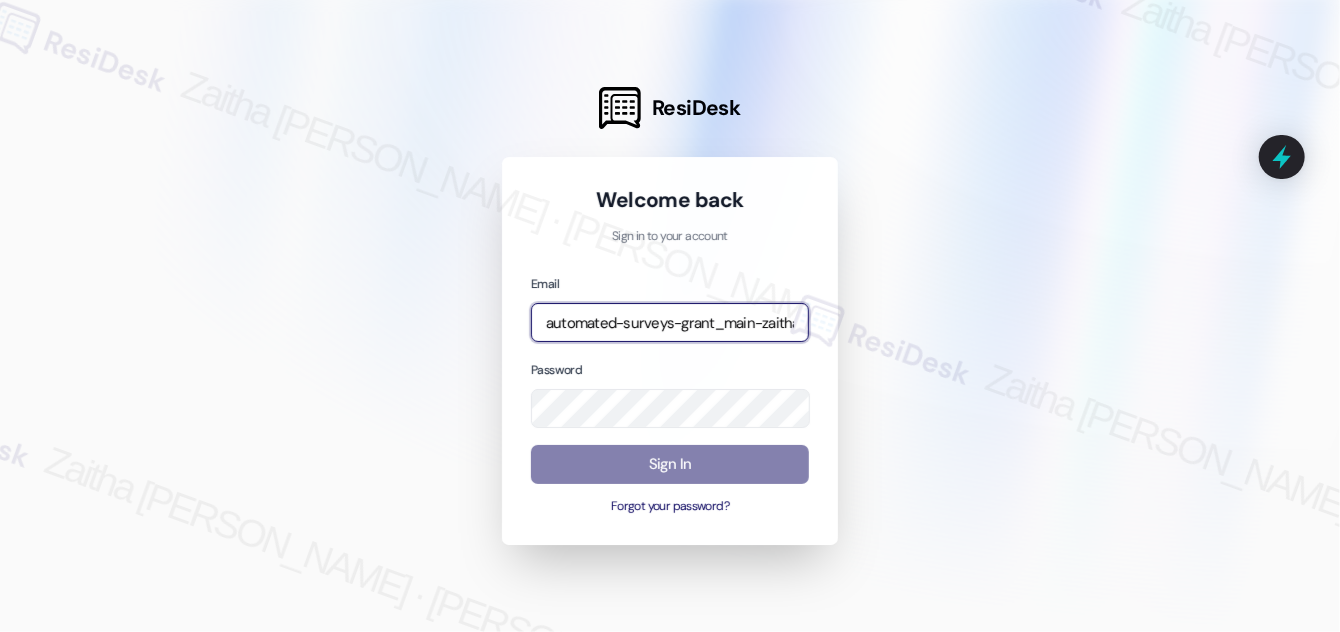 type on "automated-surveys-grant_main-zaitha.mae.garcia@grant_main.com" 